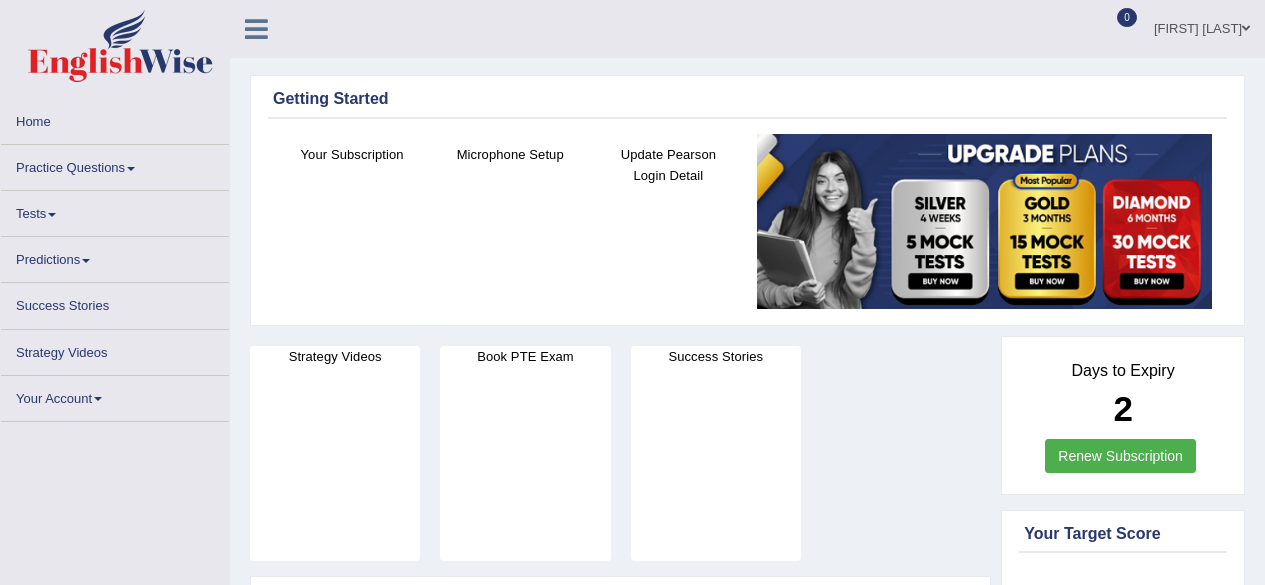 scroll, scrollTop: 0, scrollLeft: 0, axis: both 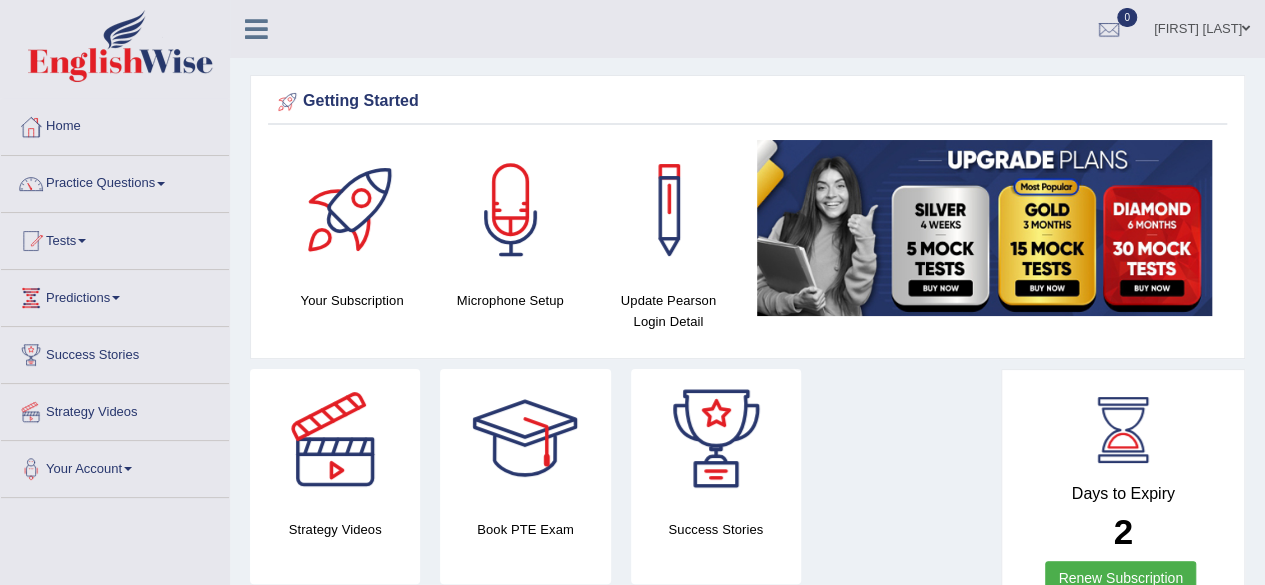 click on "Practice Questions" at bounding box center (115, 181) 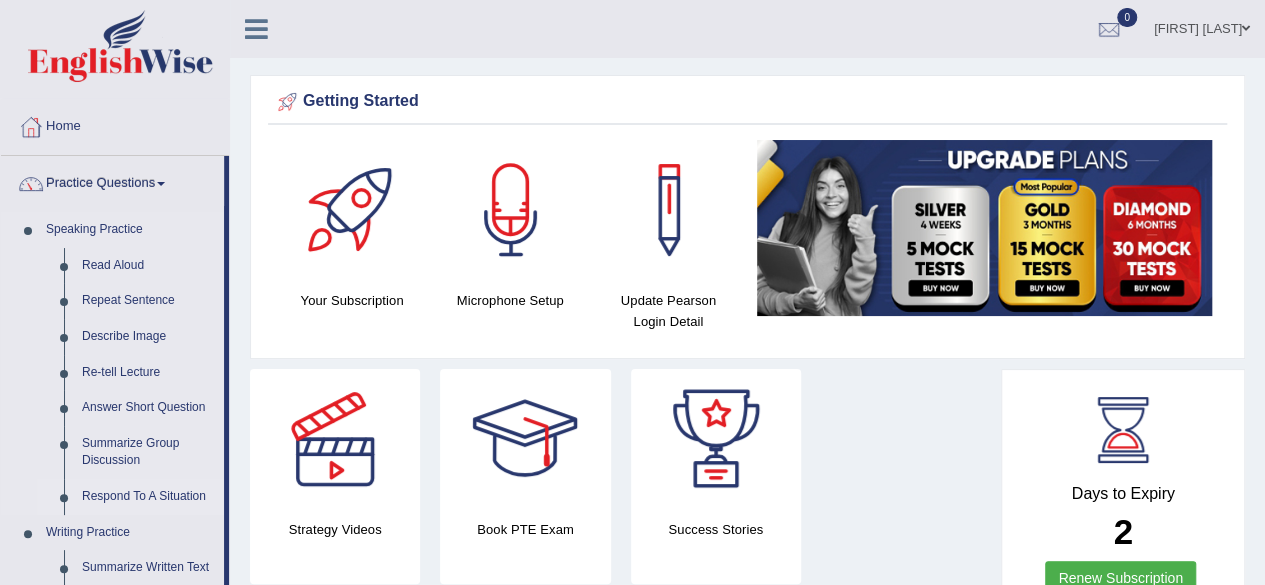 click on "Respond To A Situation" at bounding box center (148, 497) 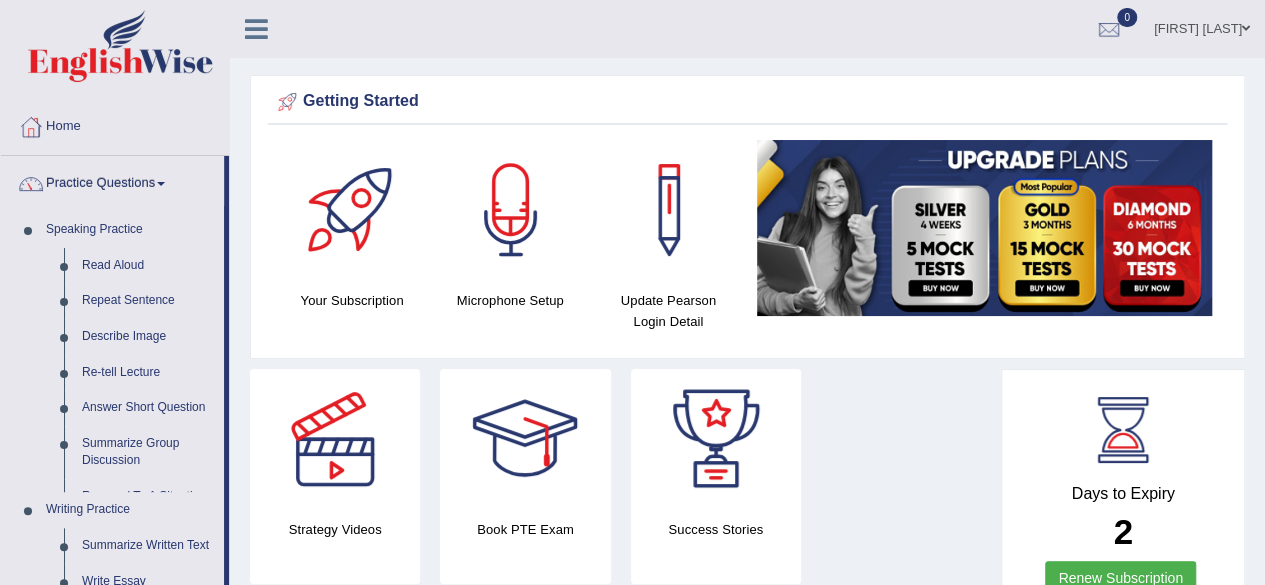 click on "Speaking Practice Read Aloud
Repeat Sentence
Describe Image
Re-tell Lecture
Answer Short Question
Summarize Group Discussion
Respond To A Situation
Writing Practice  Summarize Written Text
Write Essay
Reading Practice  Reading & Writing: Fill In The Blanks
Choose Multiple Answers
Re-order Paragraphs
Fill In The Blanks
Choose Single Answer
Listening Practice  Summarize Spoken Text
Highlight Incorrect Words
Highlight Correct Summary
Select Missing Word
Choose Single Answer
Choose Multiple Answers
Fill In The Blanks
Write From Dictation
Pronunciation" at bounding box center [112, 699] 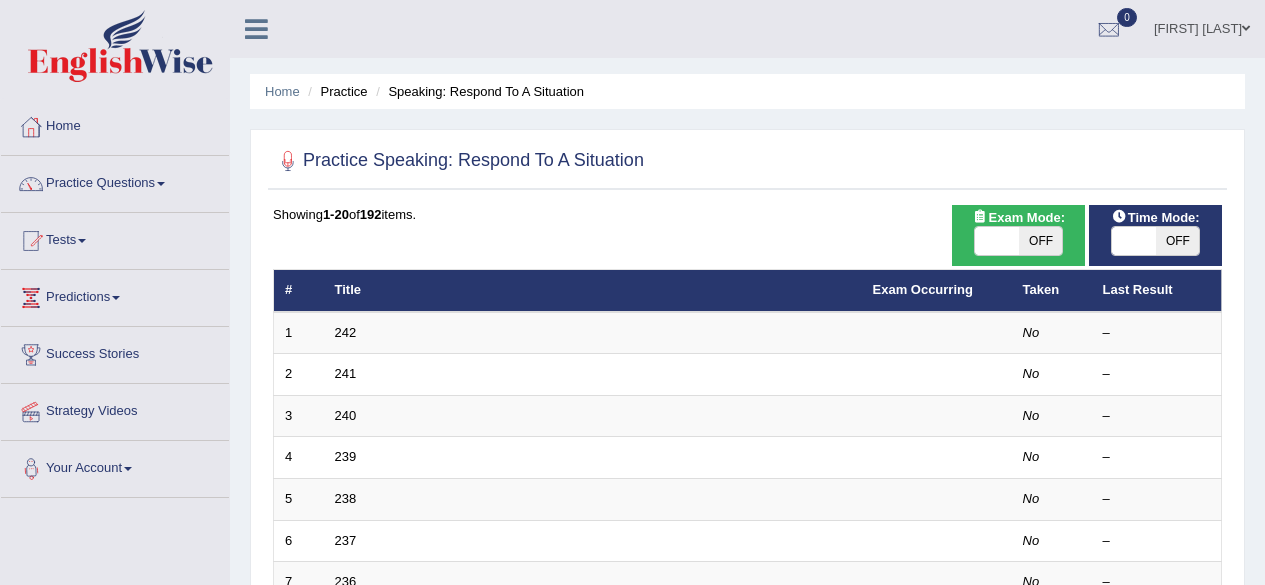 scroll, scrollTop: 0, scrollLeft: 0, axis: both 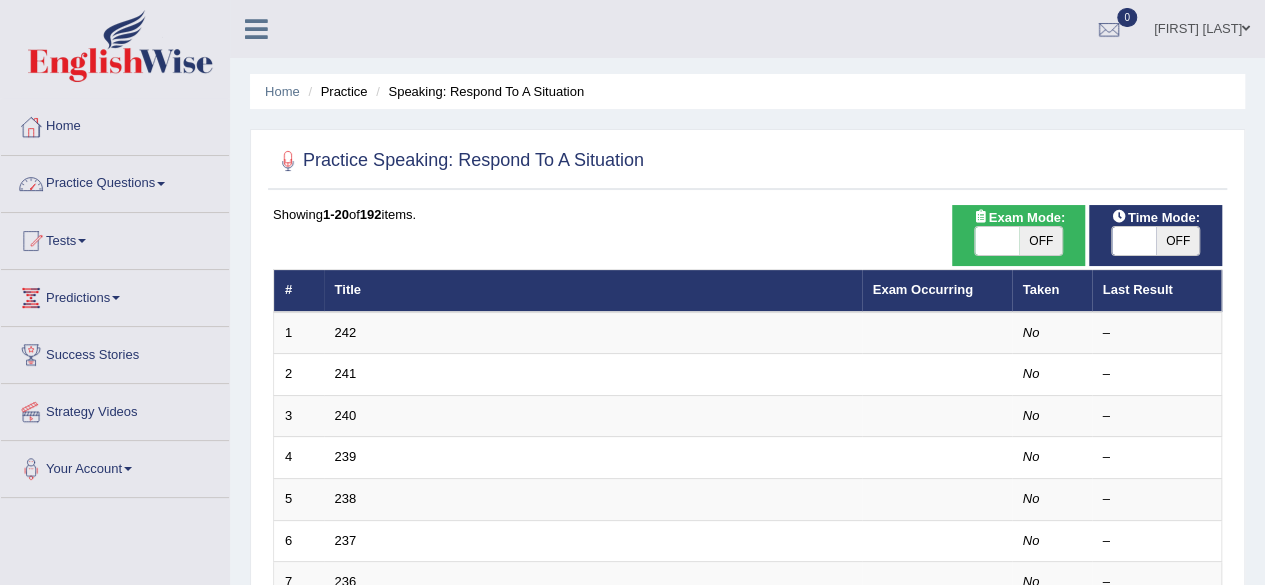 click on "Practice Questions" at bounding box center (115, 181) 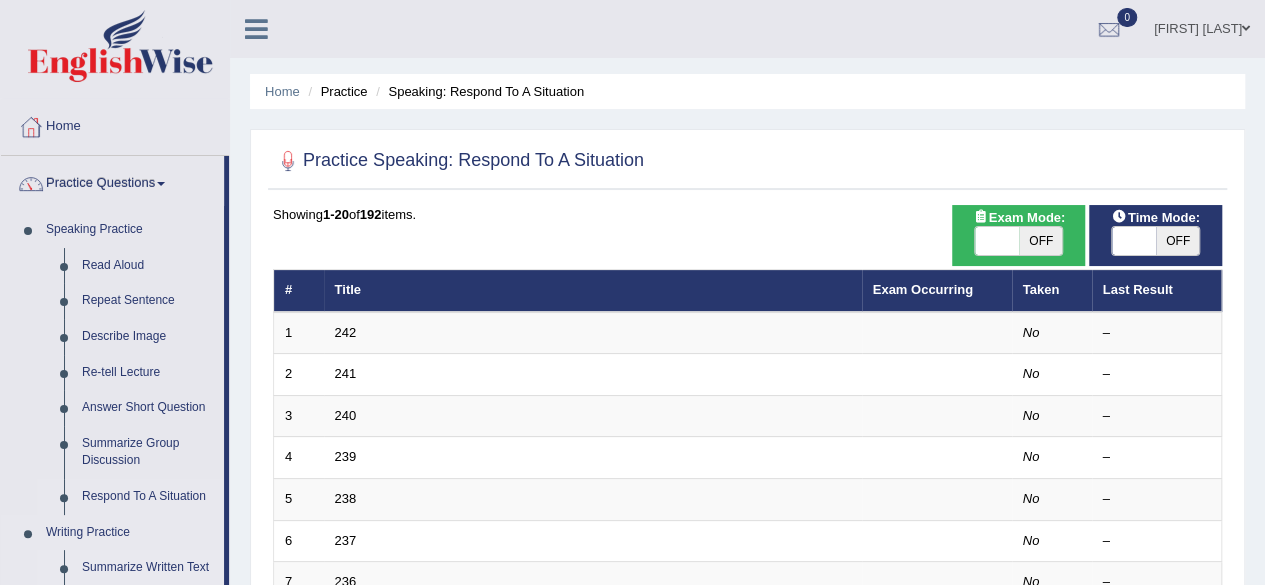 click on "Summarize Written Text" at bounding box center (148, 568) 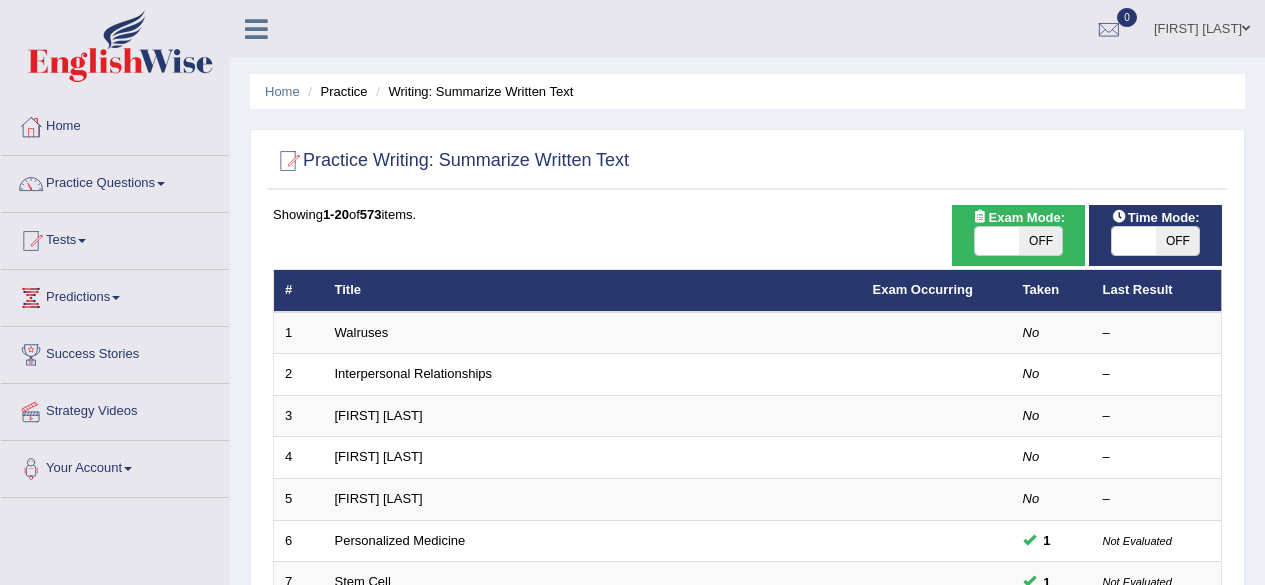 scroll, scrollTop: 0, scrollLeft: 0, axis: both 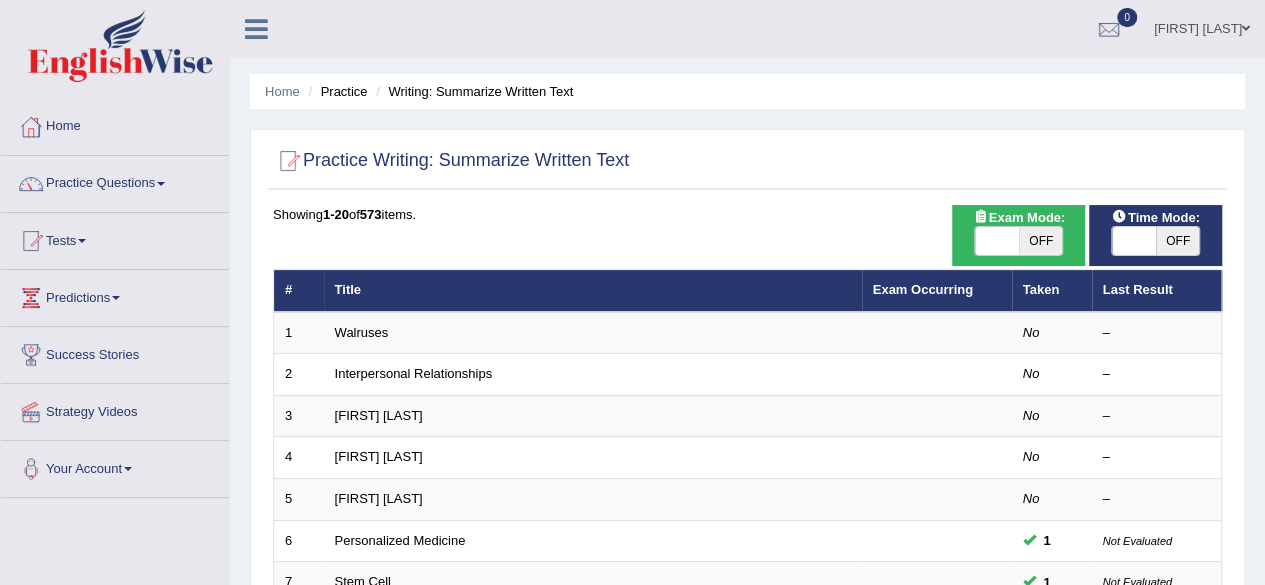 click on "OFF" at bounding box center (1041, 241) 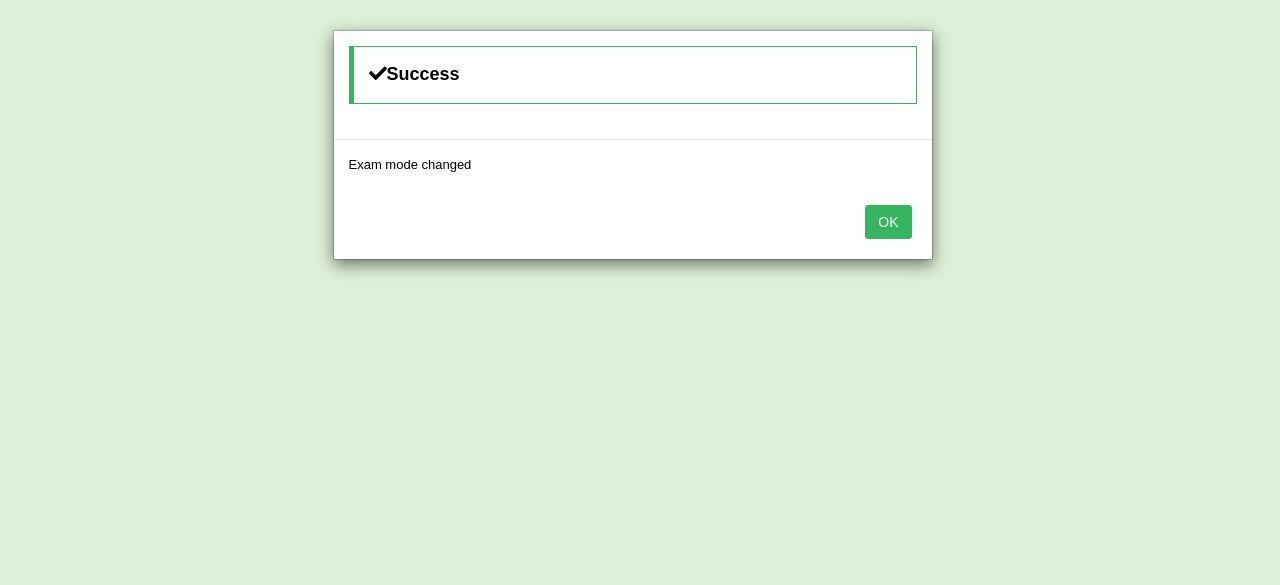 click on "OK" at bounding box center [888, 222] 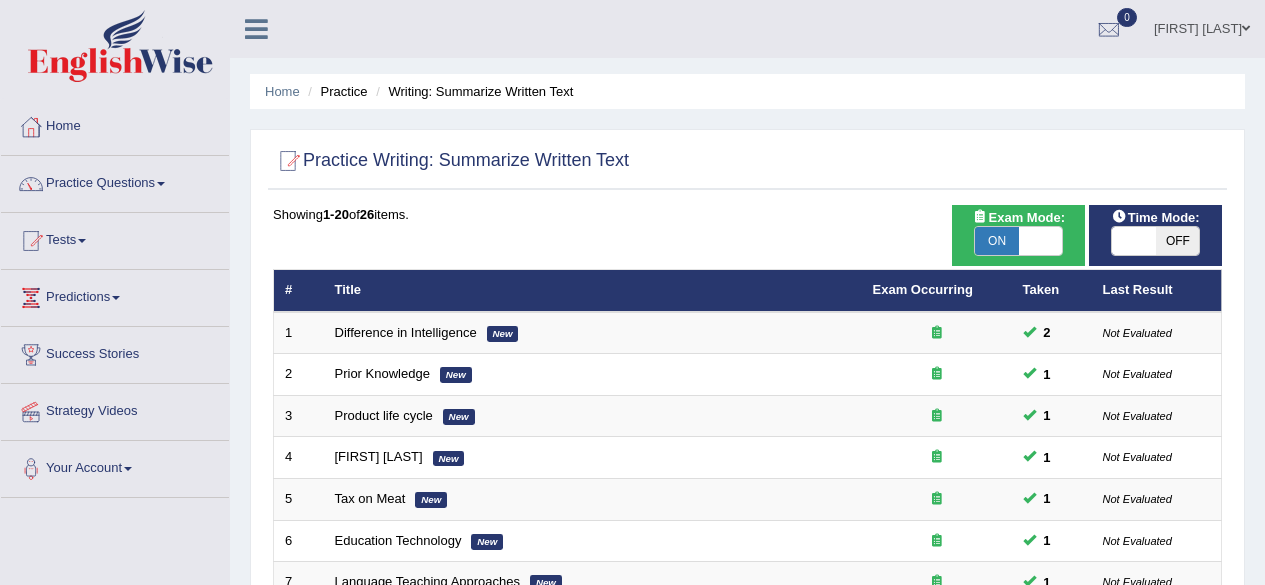 scroll, scrollTop: 0, scrollLeft: 0, axis: both 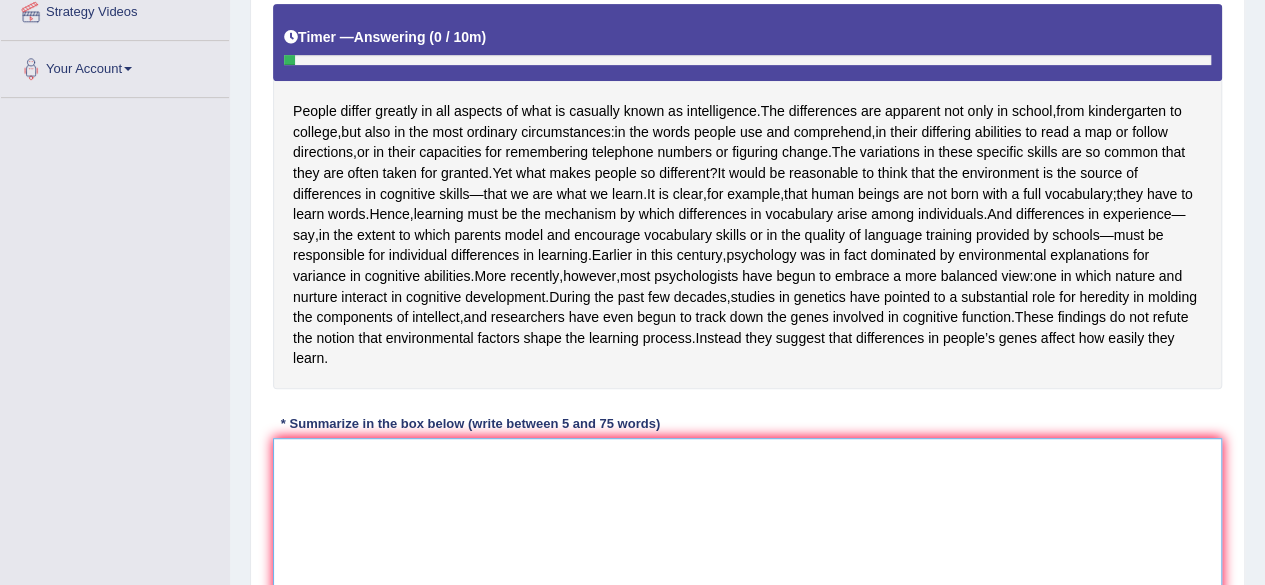 click at bounding box center (747, 535) 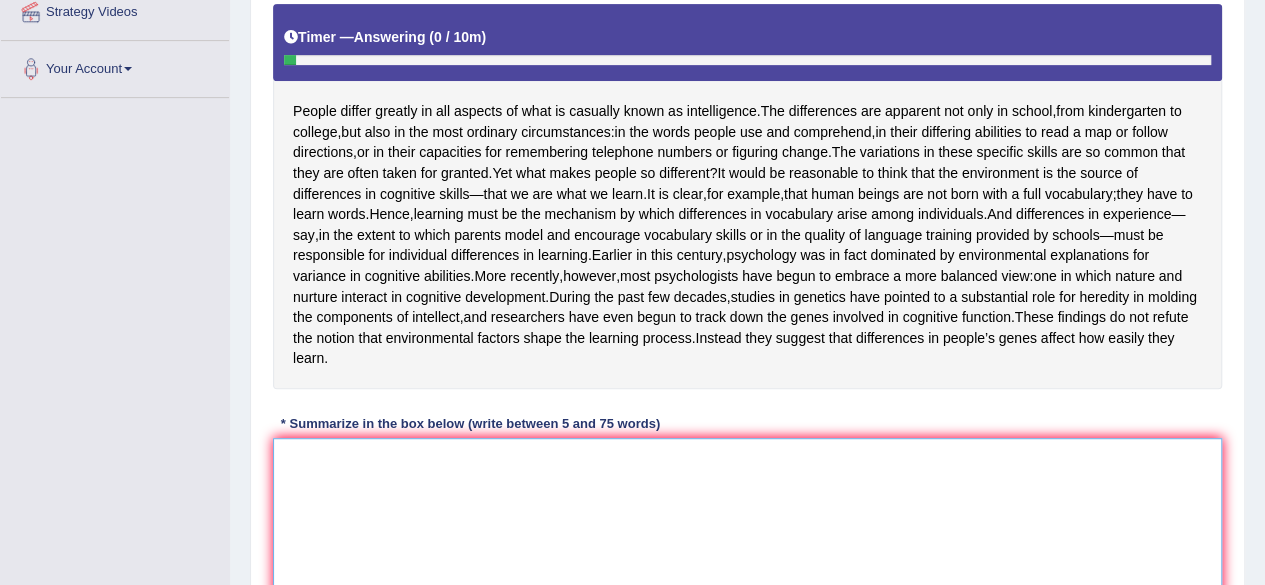 click at bounding box center [747, 535] 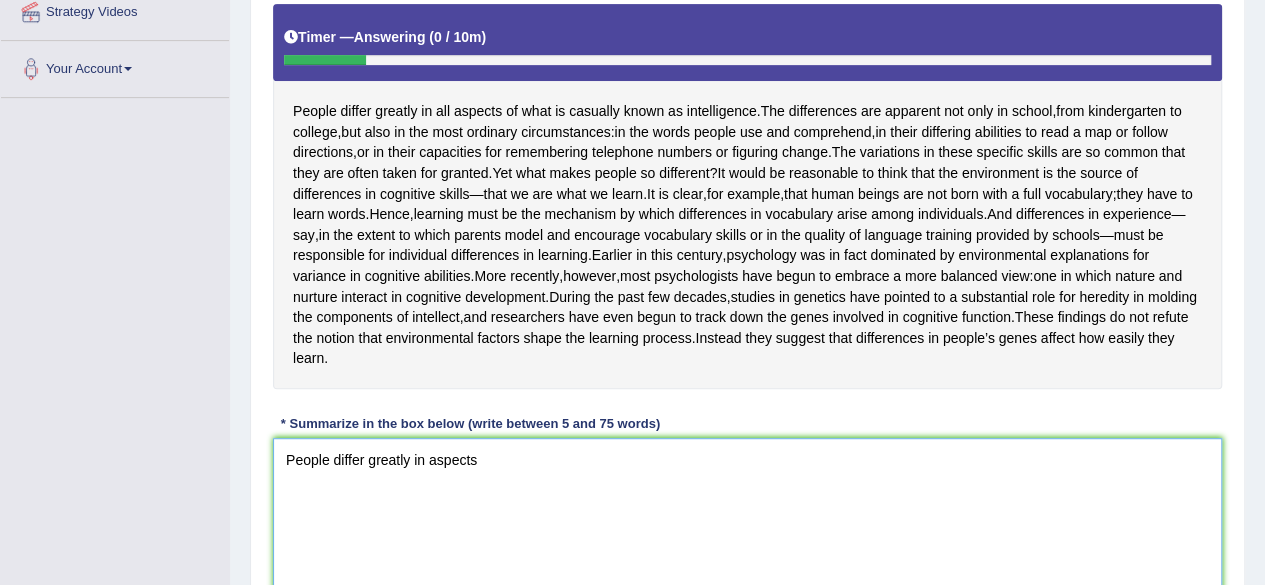 click on "People differ greatly in aspects" at bounding box center (747, 535) 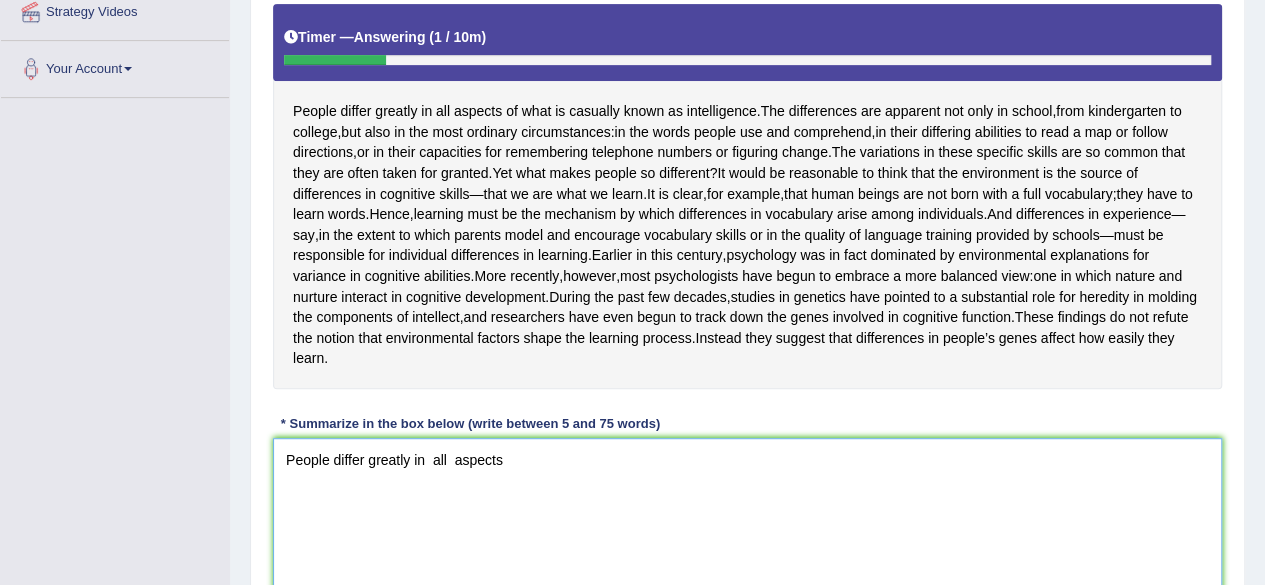 click on "People differ greatly in  all  aspects" at bounding box center [747, 535] 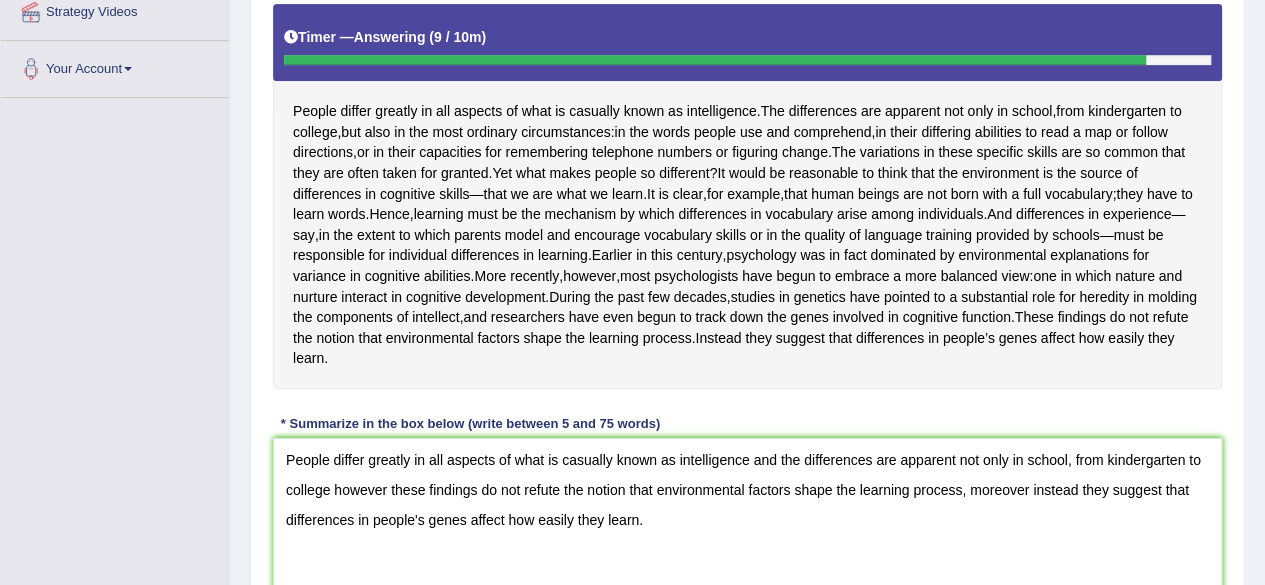 click on "Instructions:  Read the passage below and summarize it using one sentence. Type your response in the box at the bottom of the screen. You have 10 minutes to finish this task. Your response will be judged on the quality of your writing and on how well your response presents the key points in the passage.
Timer —  Answering   ( 9 / 10m ) Skip People   differ   greatly   in   all   aspects   of   what   is   casually   known   as   intelligence .  The   differences   are   apparent   not   only   in   school ,  from   kindergarten   to   college ,  but   also   in   the   most   ordinary   circumstances :  in   the   words   people   use   and   comprehend ,  in   their   differing   abilities   to   read   a   map   or   follow   directions ,  or   in   their   capacities   for   remembering   telephone   numbers   or   figuring   change .  The   variations   in   these   specific   skills   are   so   common   that   they   are   often   taken   for   granted .  Yet   what   makes   people" at bounding box center (747, 273) 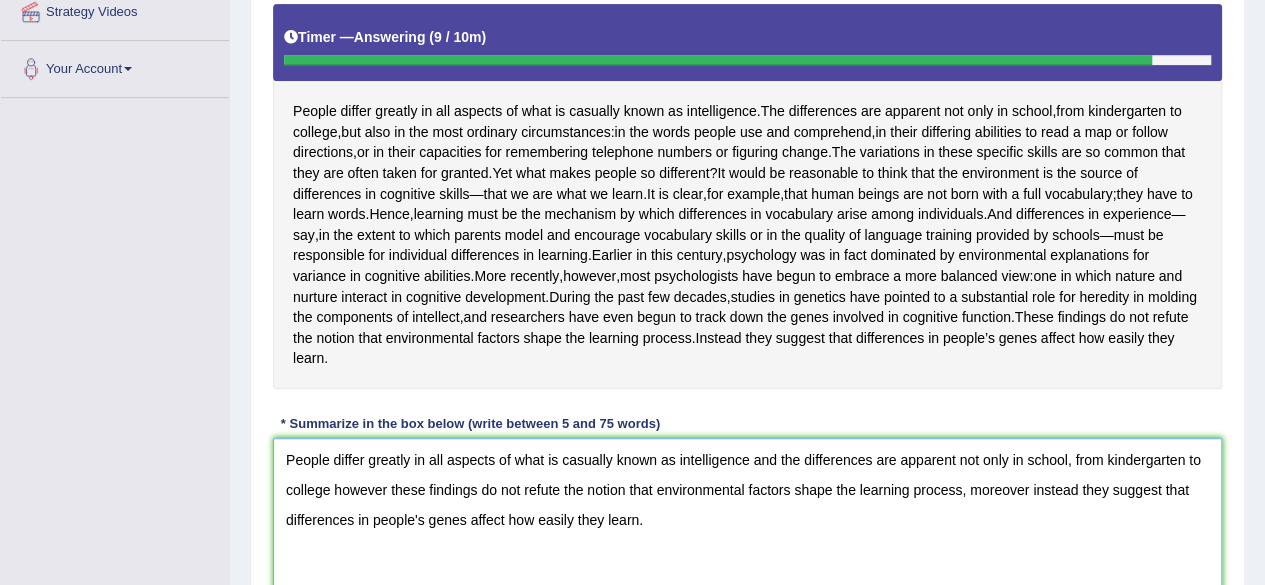 click on "People differ greatly in all aspects of what is casually known as intelligence and the differences are apparent not only in school, from kindergarten to college however these findings do not refute the notion that environmental factors shape the learning process, moreover instead they suggest that differences in people's genes affect how easily they learn." at bounding box center (747, 535) 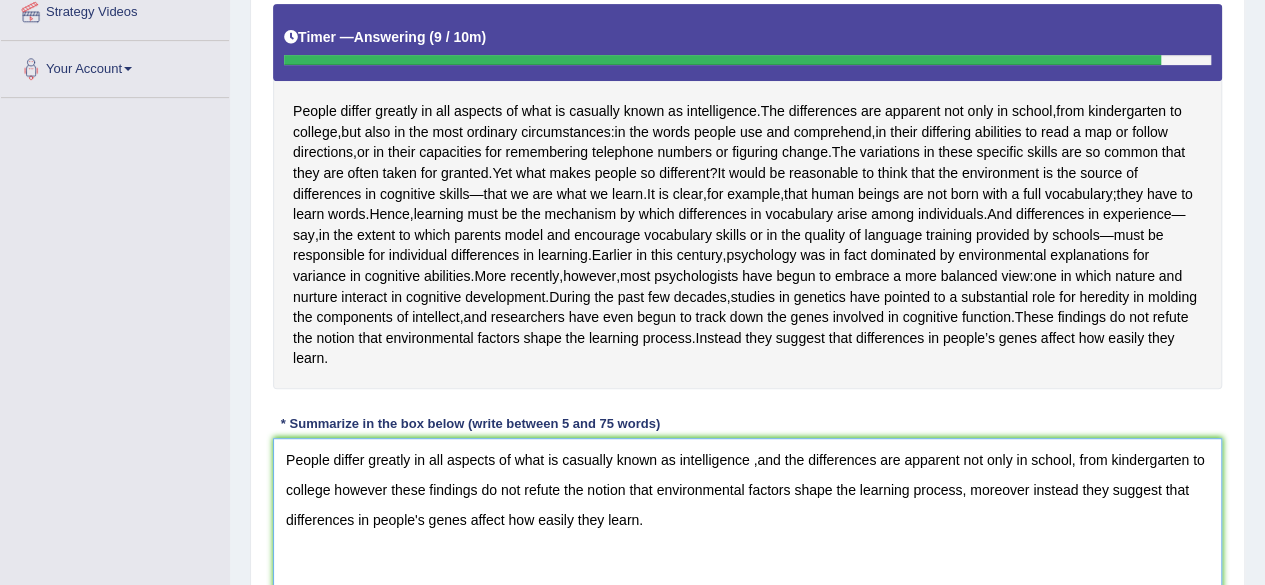 click on "People differ greatly in all aspects of what is casually known as intelligence ,and the differences are apparent not only in school, from kindergarten to college however these findings do not refute the notion that environmental factors shape the learning process, moreover instead they suggest that differences in people's genes affect how easily they learn." at bounding box center [747, 535] 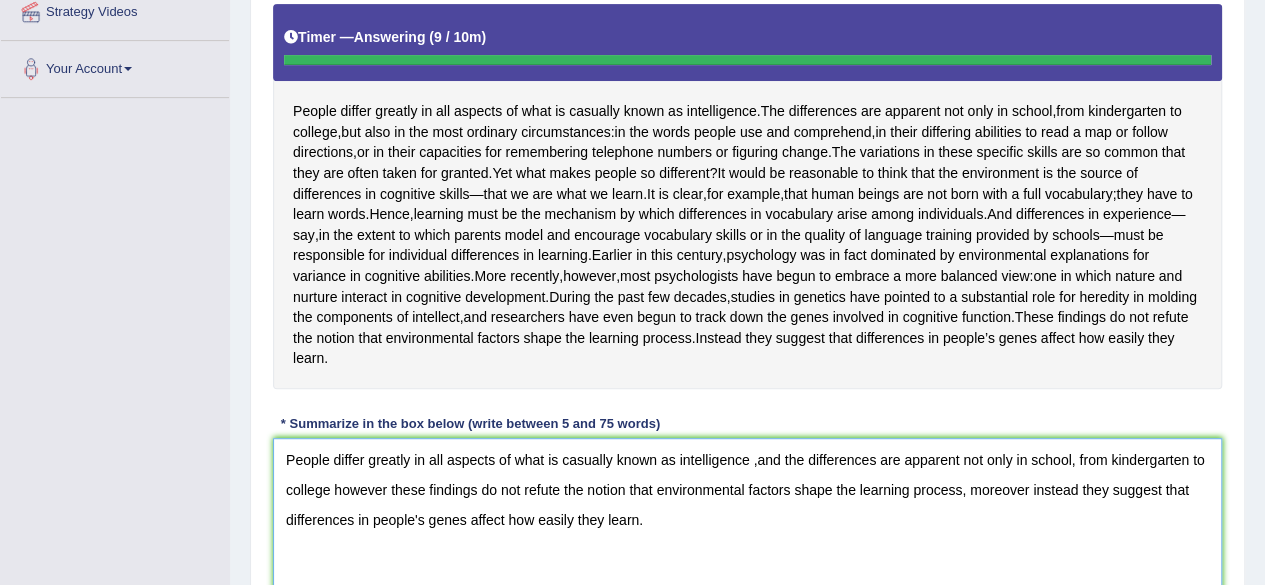 type on "People differ greatly in all aspects of what is casually known as intelligence ,and the differences are apparent not only in school, from kindergarten to college however these findings do not refute the notion that environmental factors shape the learning process, moreover instead they suggest that differences in people's genes affect how easily they learn." 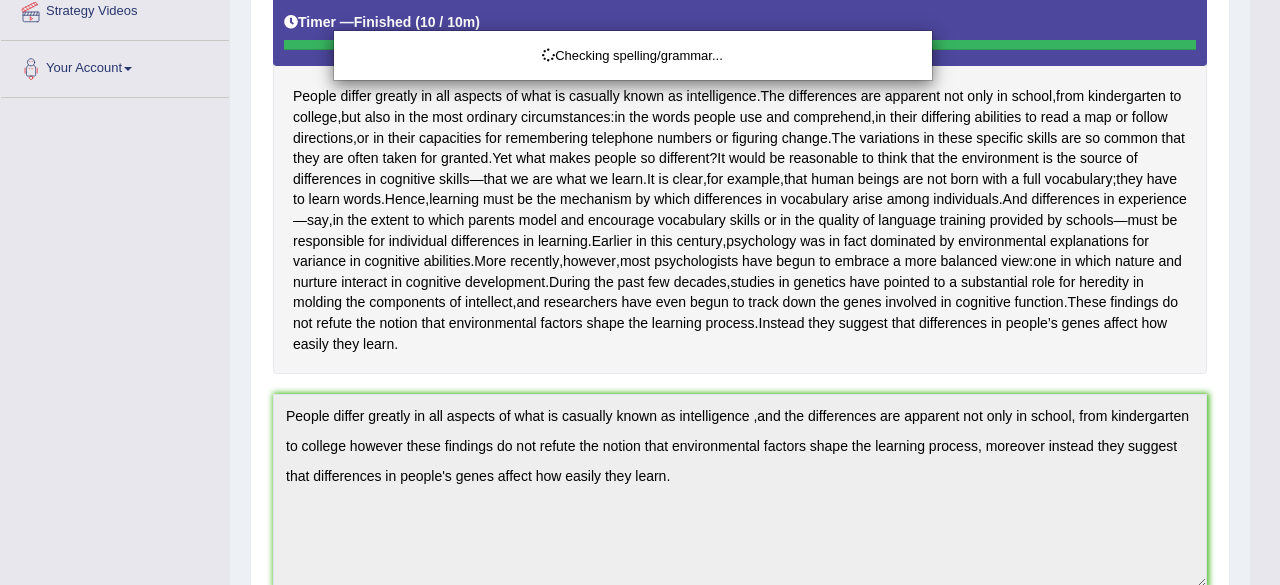 click on "Toggle navigation
Home
Practice Questions   Speaking Practice Read Aloud
Repeat Sentence
Describe Image
Re-tell Lecture
Answer Short Question
Summarize Group Discussion
Respond To A Situation
Writing Practice  Summarize Written Text
Write Essay
Reading Practice  Reading & Writing: Fill In The Blanks
Choose Multiple Answers
Re-order Paragraphs
Fill In The Blanks
Choose Single Answer
Listening Practice  Summarize Spoken Text
Highlight Incorrect Words
Highlight Correct Summary
Select Missing Word
Choose Single Answer
Choose Multiple Answers
Fill In The Blanks
Write From Dictation
Pronunciation
Tests  Take Practice Sectional Test" at bounding box center (640, -108) 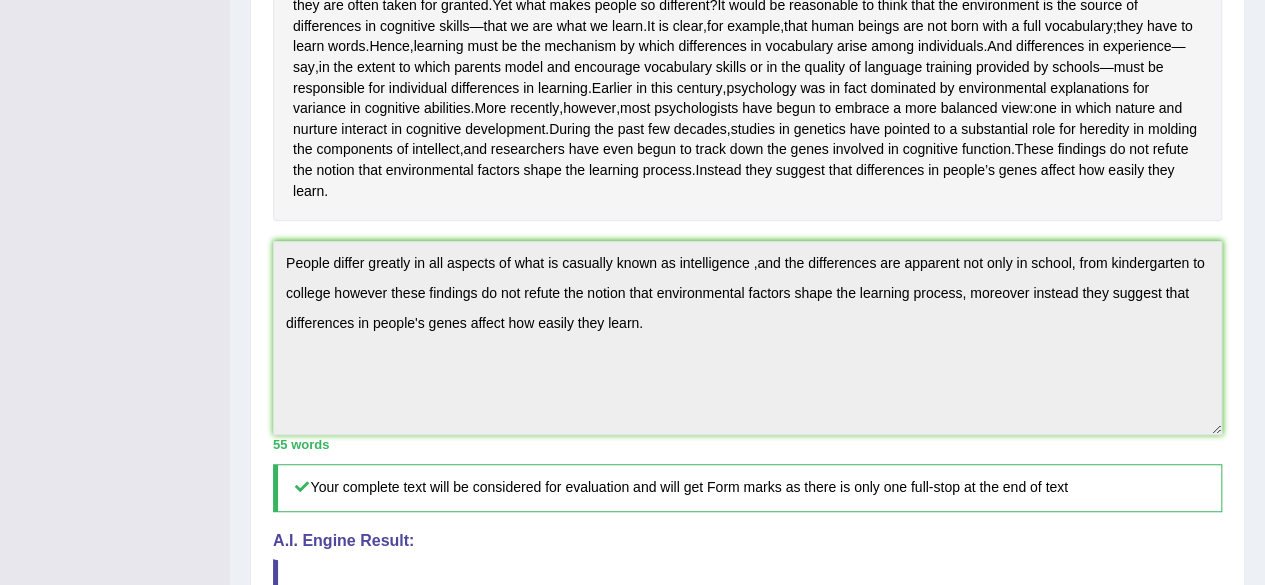 scroll, scrollTop: 560, scrollLeft: 0, axis: vertical 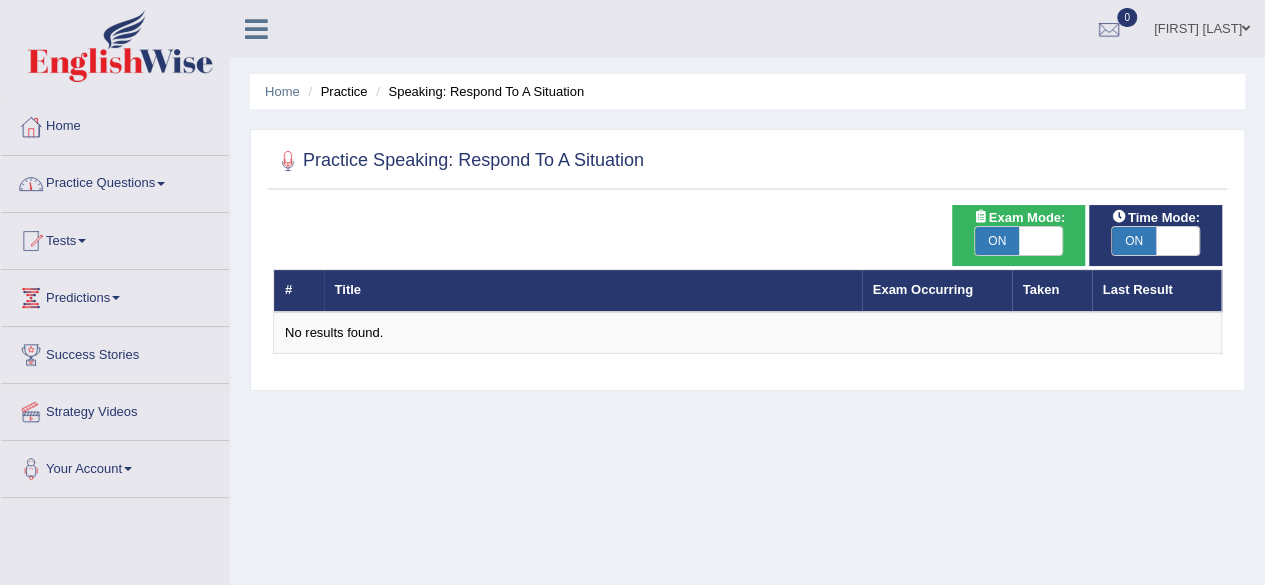 click at bounding box center [161, 184] 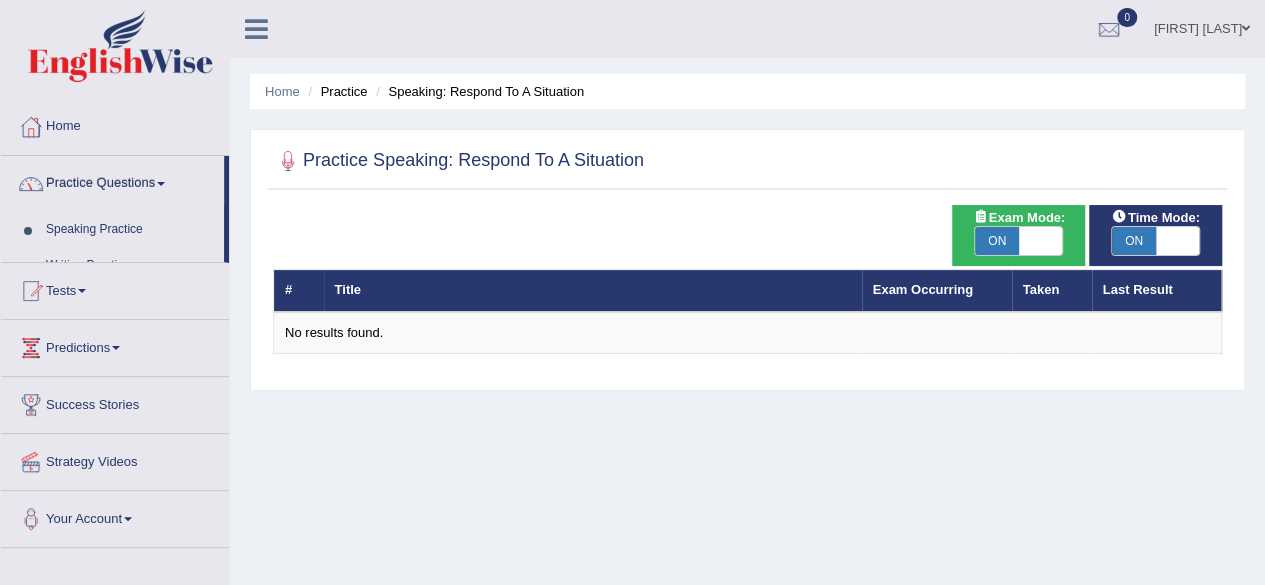 click at bounding box center [161, 184] 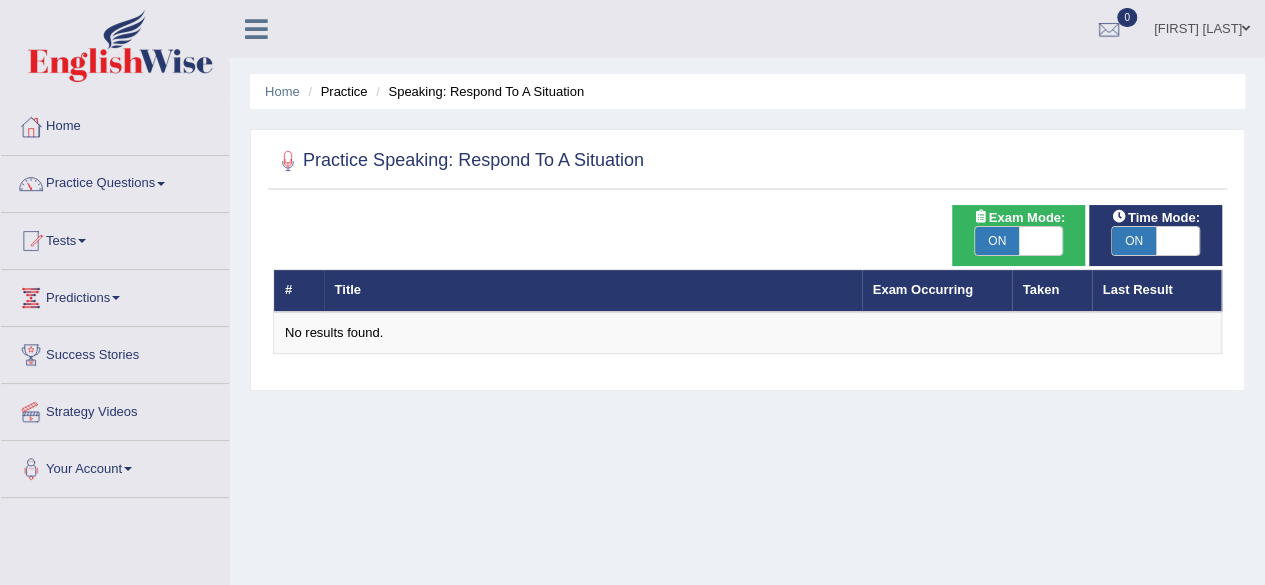 click at bounding box center (161, 184) 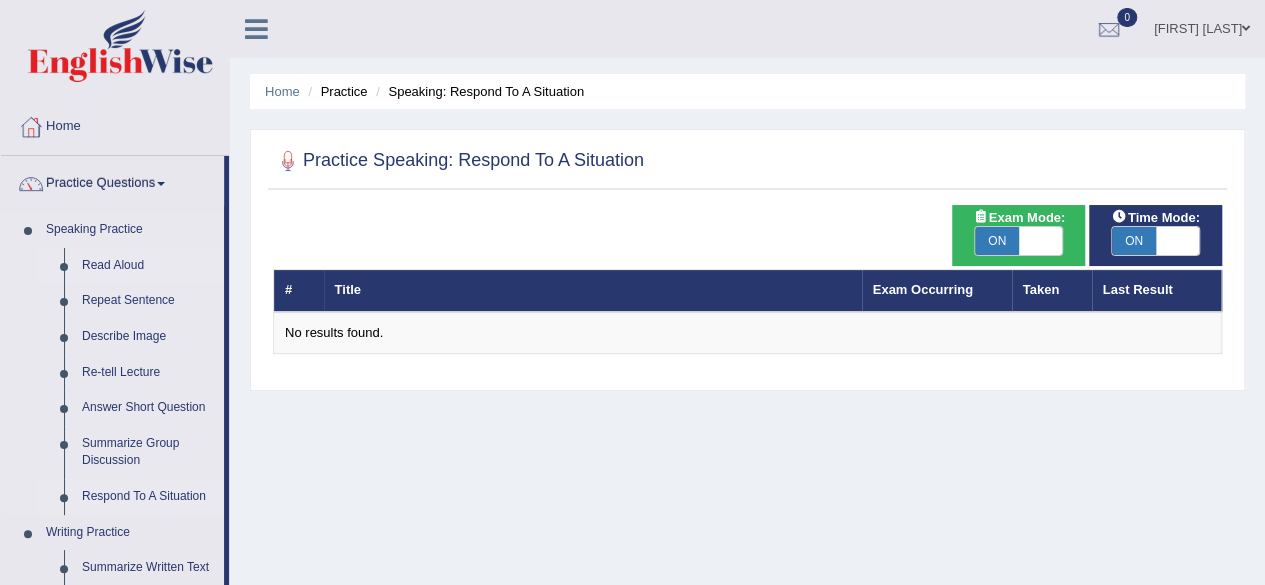 click on "Read Aloud" at bounding box center [148, 266] 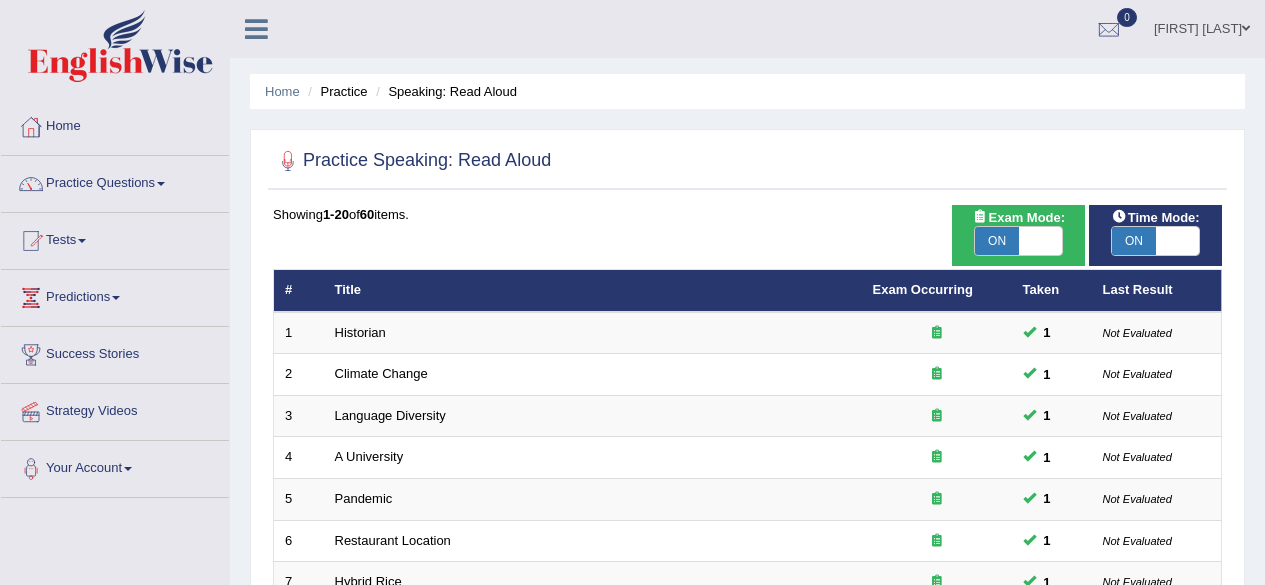 scroll, scrollTop: 0, scrollLeft: 0, axis: both 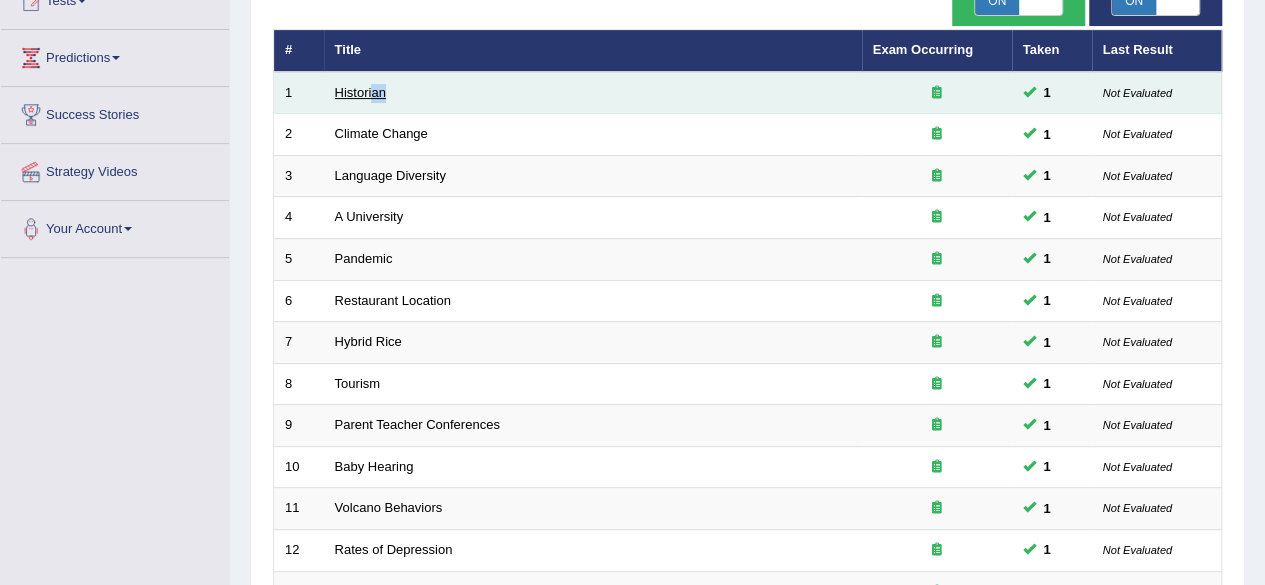 drag, startPoint x: 414, startPoint y: 96, endPoint x: 372, endPoint y: 91, distance: 42.296574 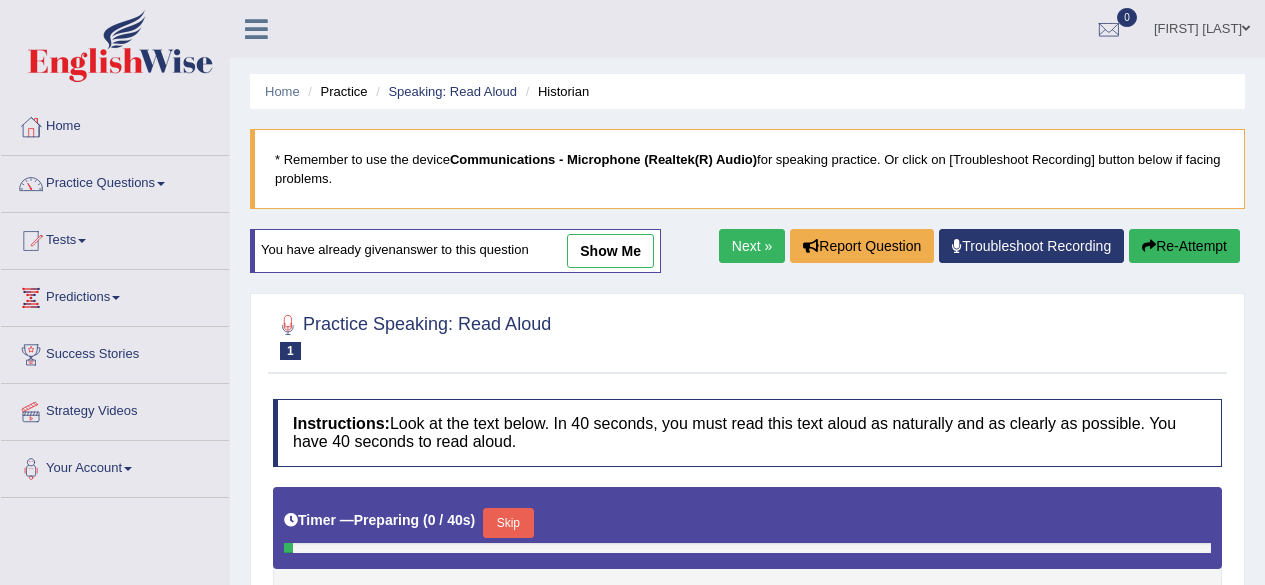 scroll, scrollTop: 0, scrollLeft: 0, axis: both 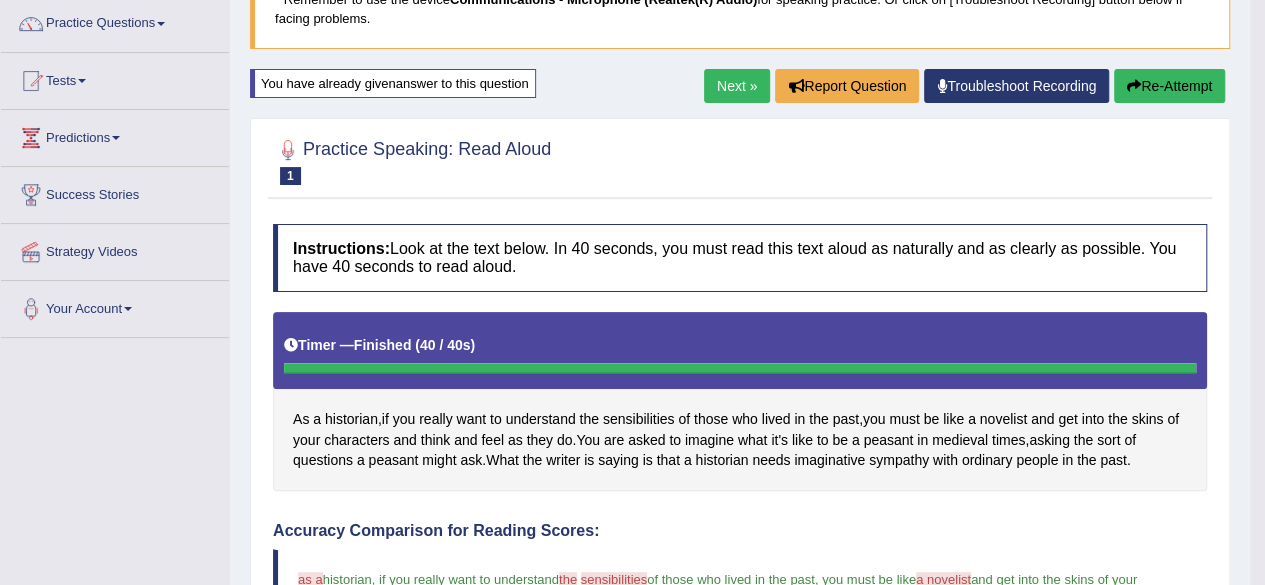 click on "Next »" at bounding box center (737, 86) 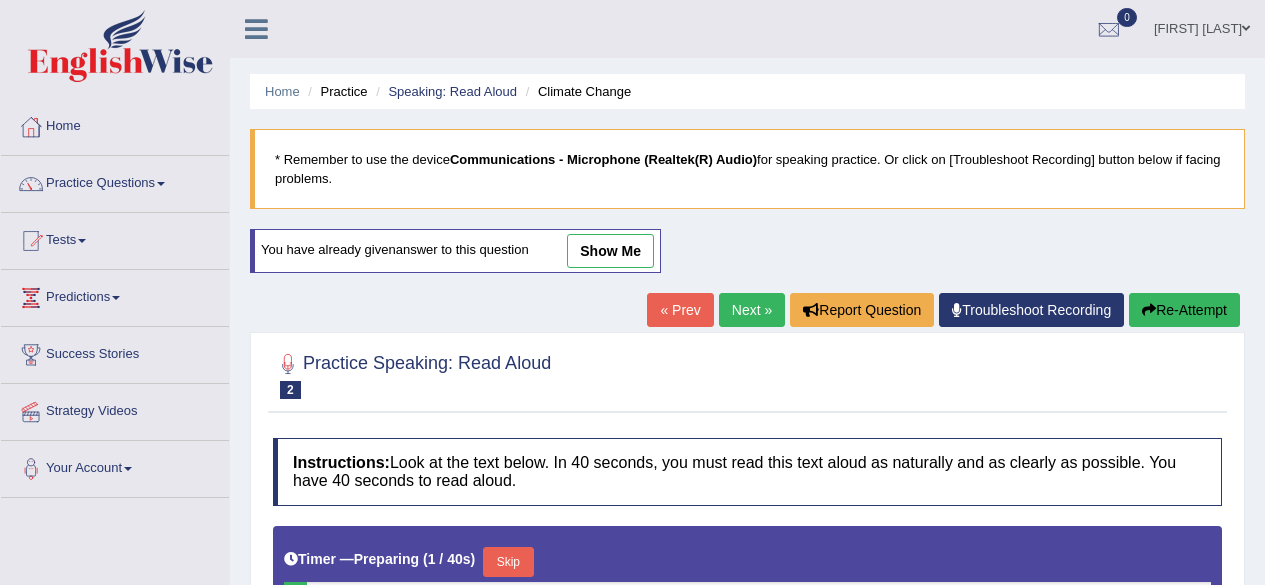 scroll, scrollTop: 0, scrollLeft: 0, axis: both 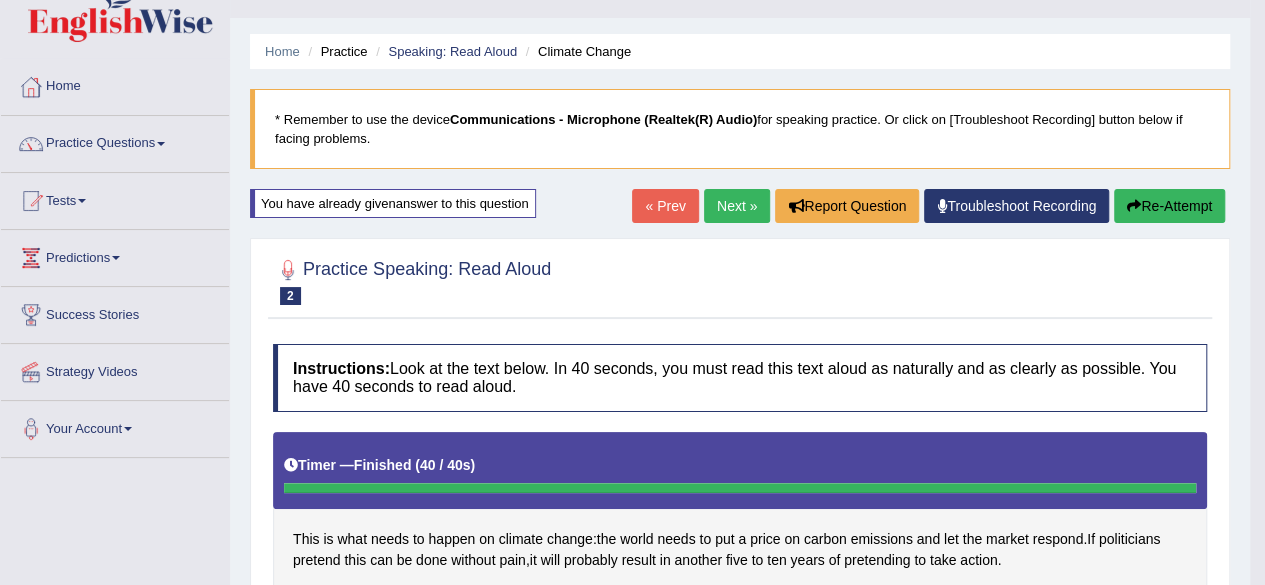 click on "Next »" at bounding box center (737, 206) 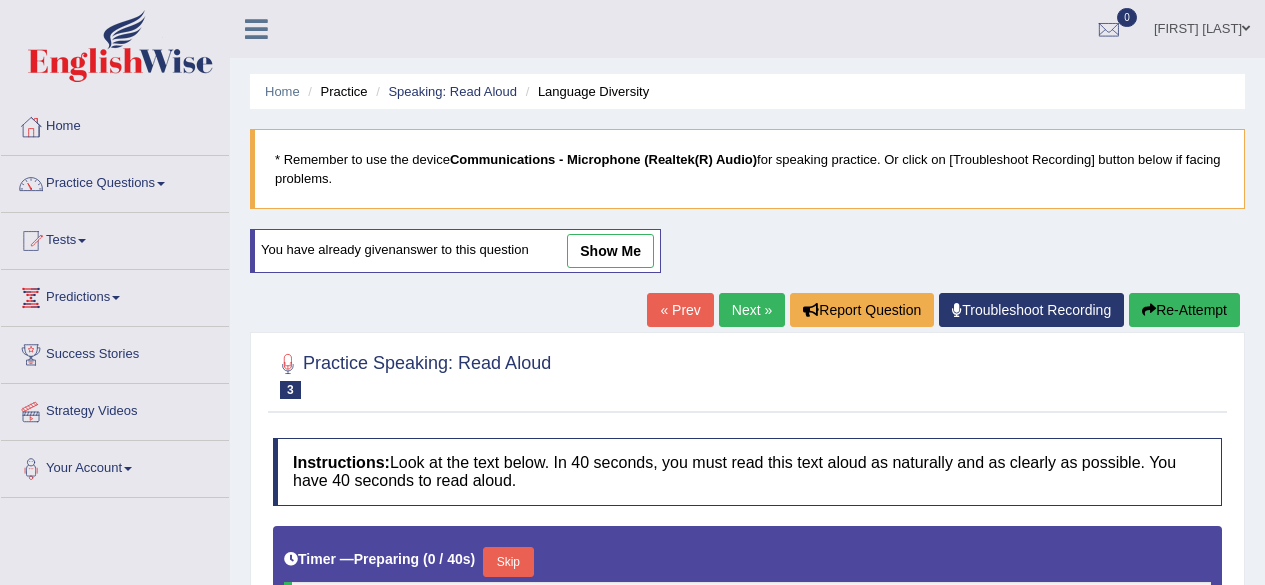 scroll, scrollTop: 0, scrollLeft: 0, axis: both 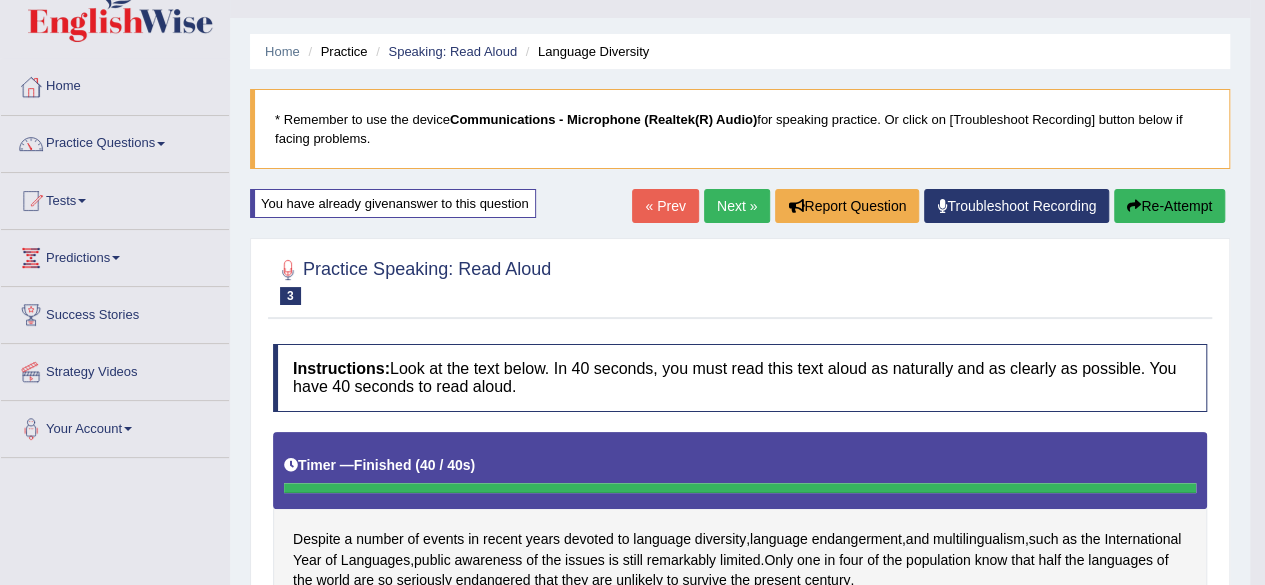 click on "Next »" at bounding box center (737, 206) 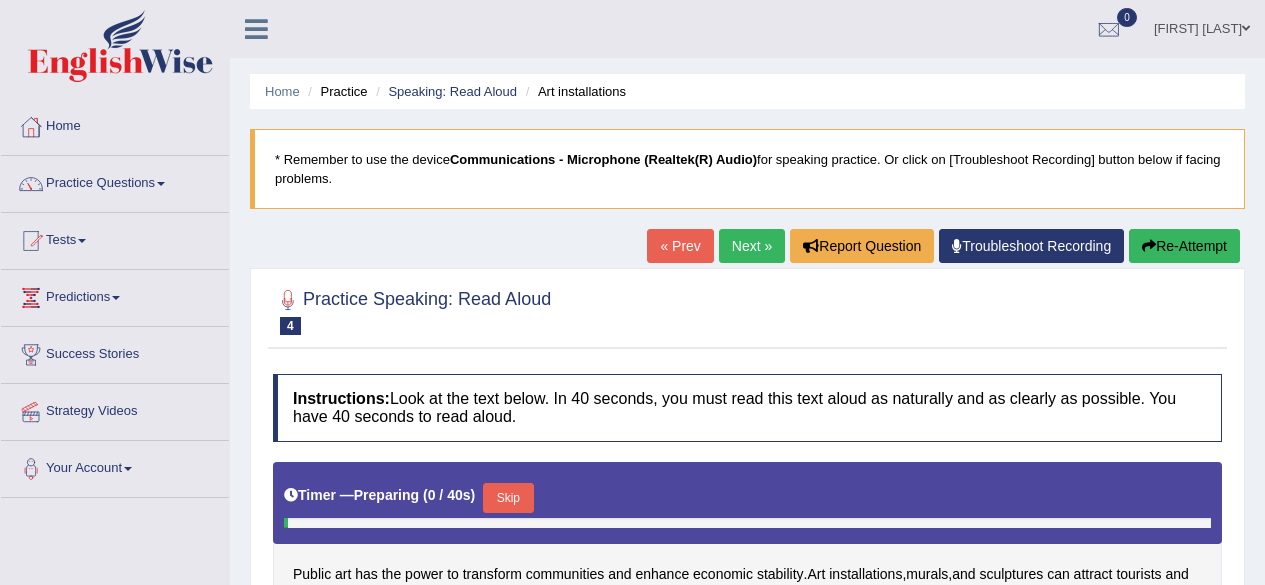 scroll, scrollTop: 0, scrollLeft: 0, axis: both 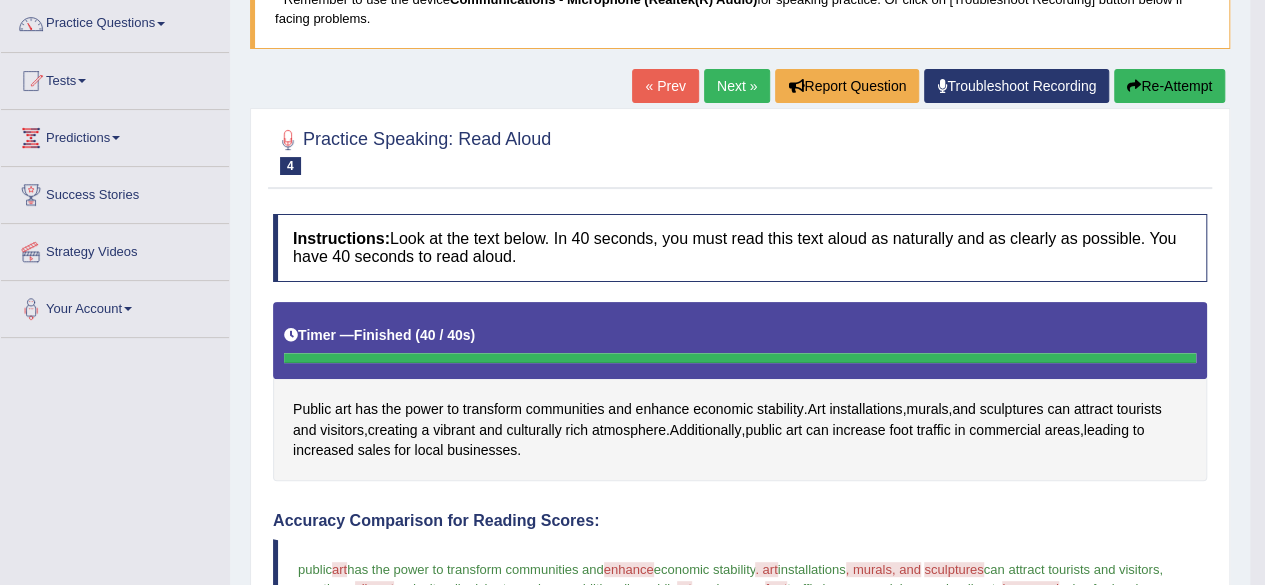 click on "Next »" at bounding box center (737, 86) 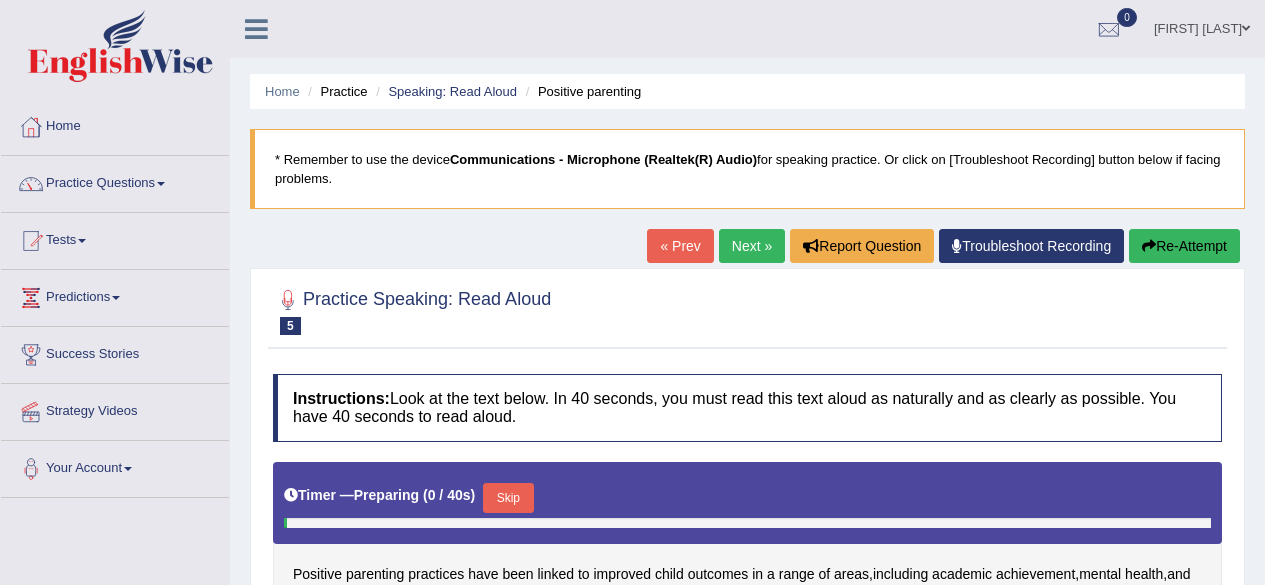 scroll, scrollTop: 0, scrollLeft: 0, axis: both 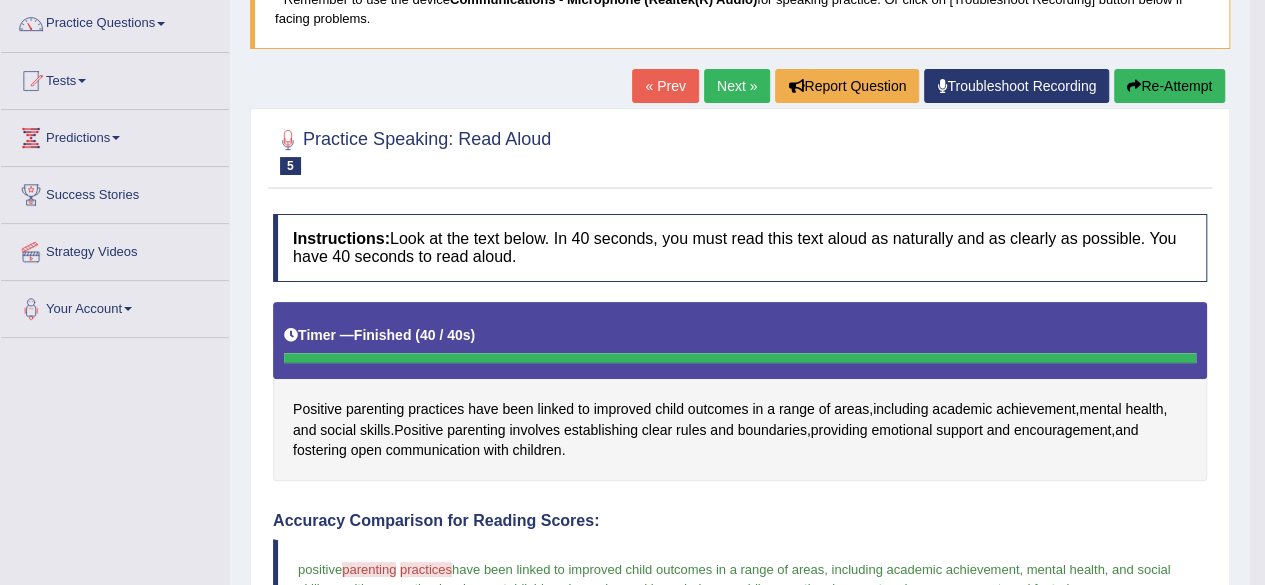 click on "Next »" at bounding box center (737, 86) 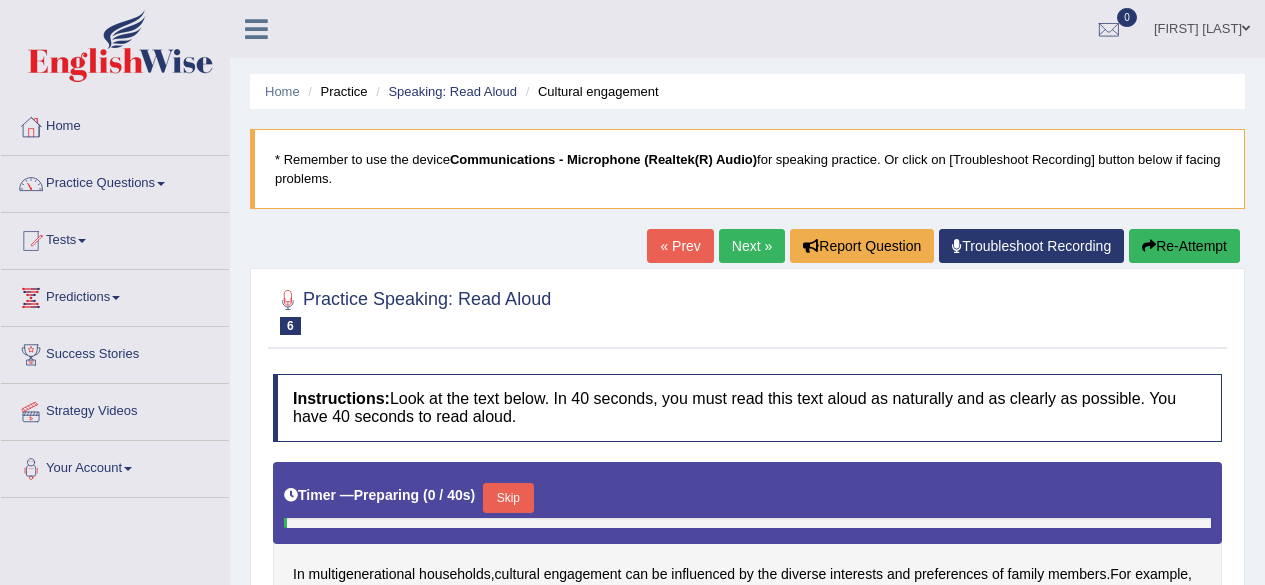 scroll, scrollTop: 0, scrollLeft: 0, axis: both 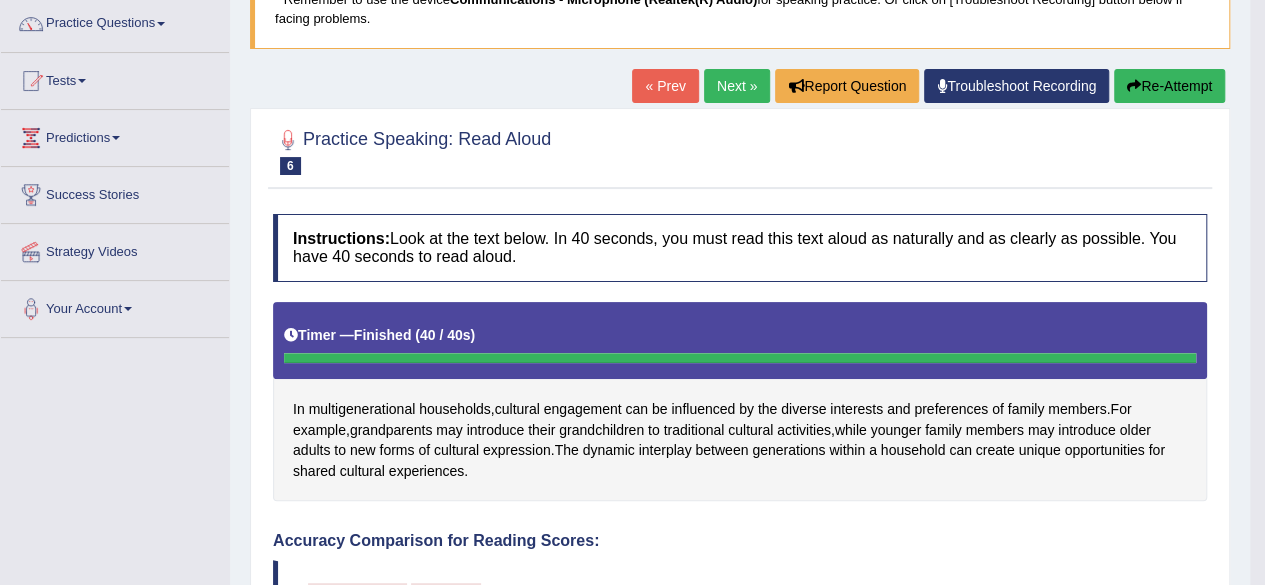 click on "Next »" at bounding box center (737, 86) 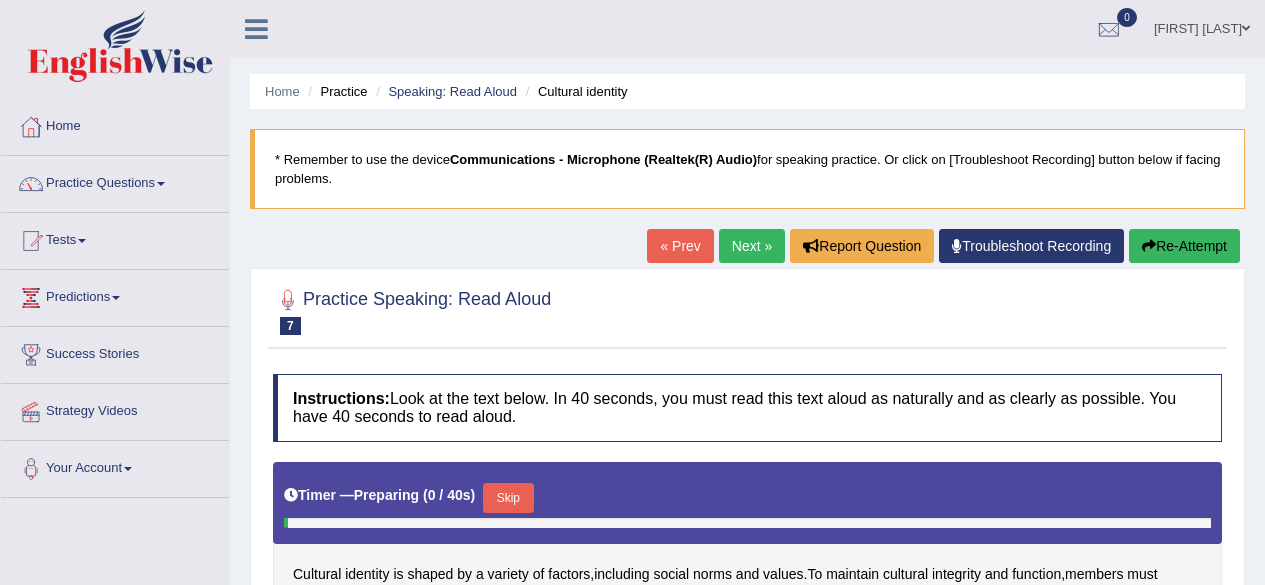 scroll, scrollTop: 0, scrollLeft: 0, axis: both 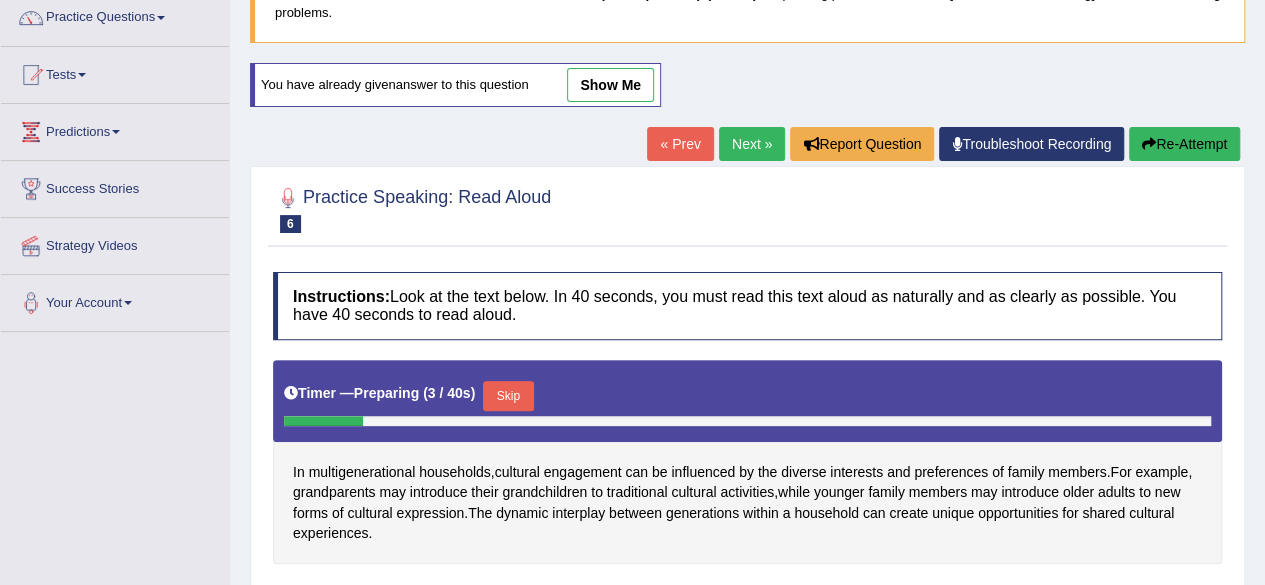 click on "Practice Questions" at bounding box center [115, 15] 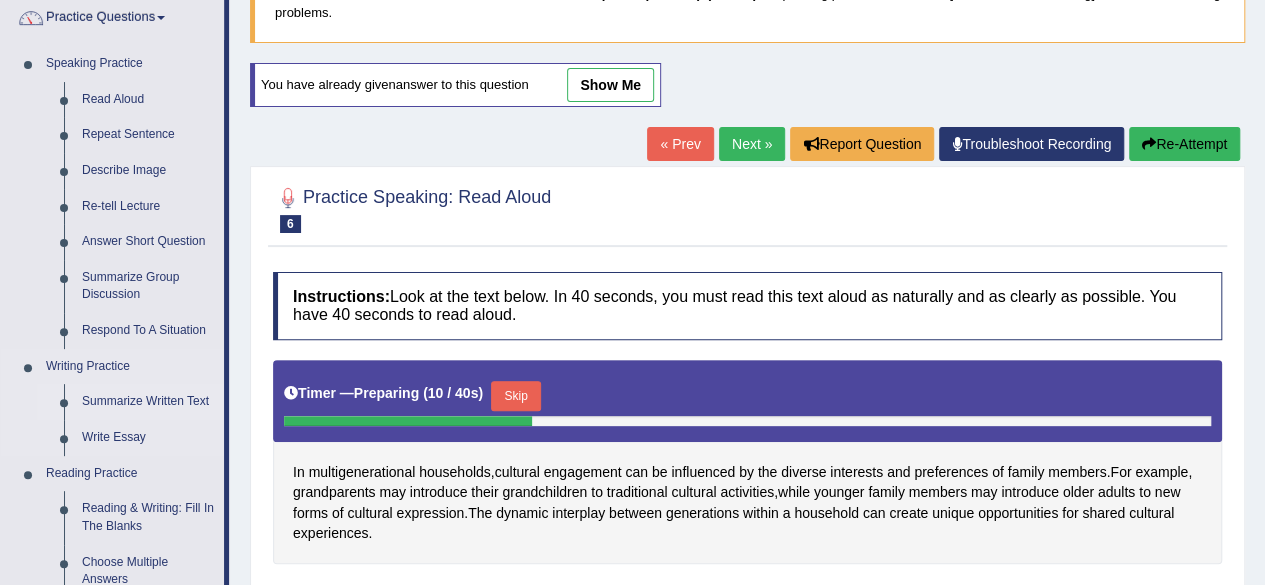 click on "Summarize Written Text" at bounding box center [148, 402] 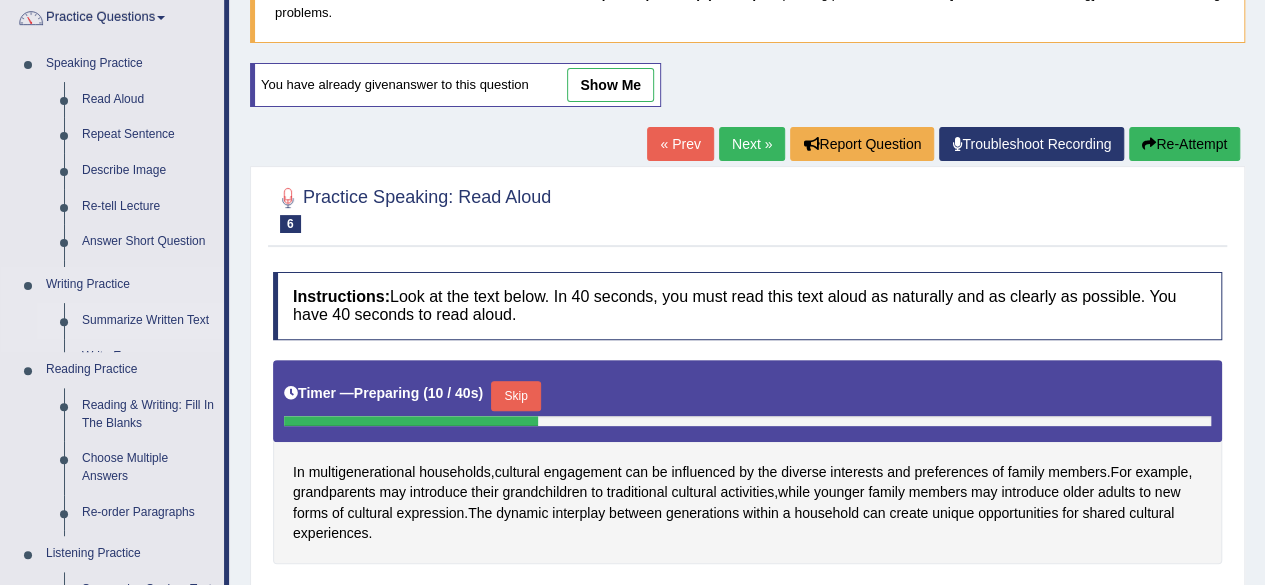 click on "Speaking Practice Read Aloud
Repeat Sentence
Describe Image
Re-tell Lecture
Answer Short Question
Summarize Group Discussion
Respond To A Situation
Writing Practice  Summarize Written Text
Write Essay
Reading Practice  Reading & Writing: Fill In The Blanks
Choose Multiple Answers
Re-order Paragraphs
Fill In The Blanks
Choose Single Answer
Listening Practice  Summarize Spoken Text
Highlight Incorrect Words
Highlight Correct Summary
Select Missing Word
Choose Single Answer
Choose Multiple Answers
Fill In The Blanks
Write From Dictation
Pronunciation" at bounding box center (112, 413) 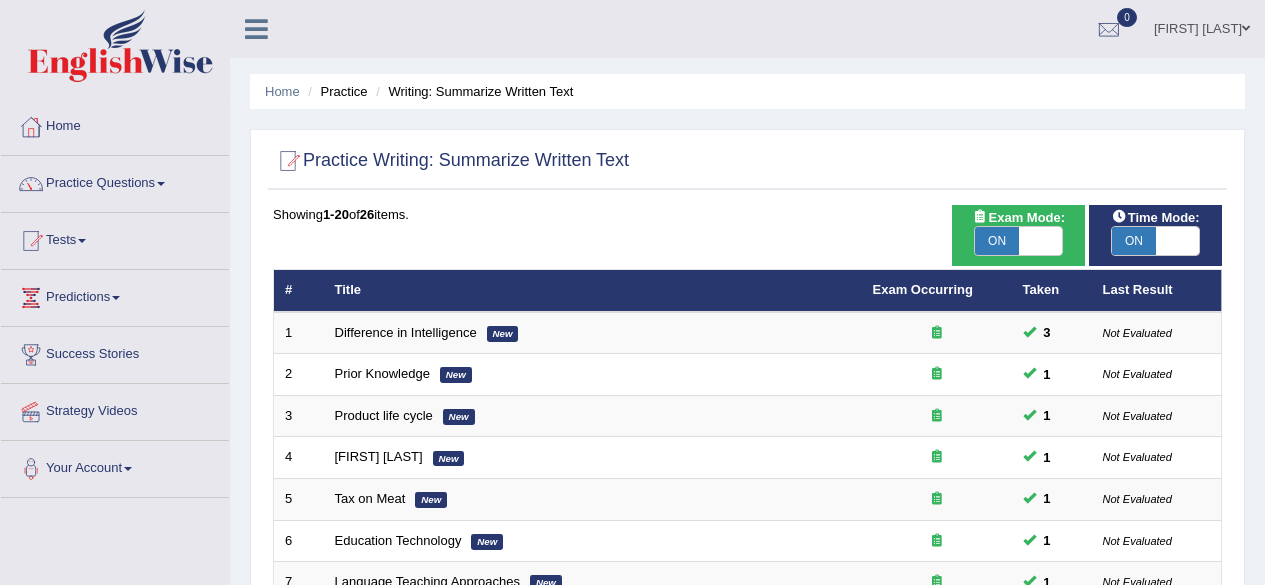 scroll, scrollTop: 0, scrollLeft: 0, axis: both 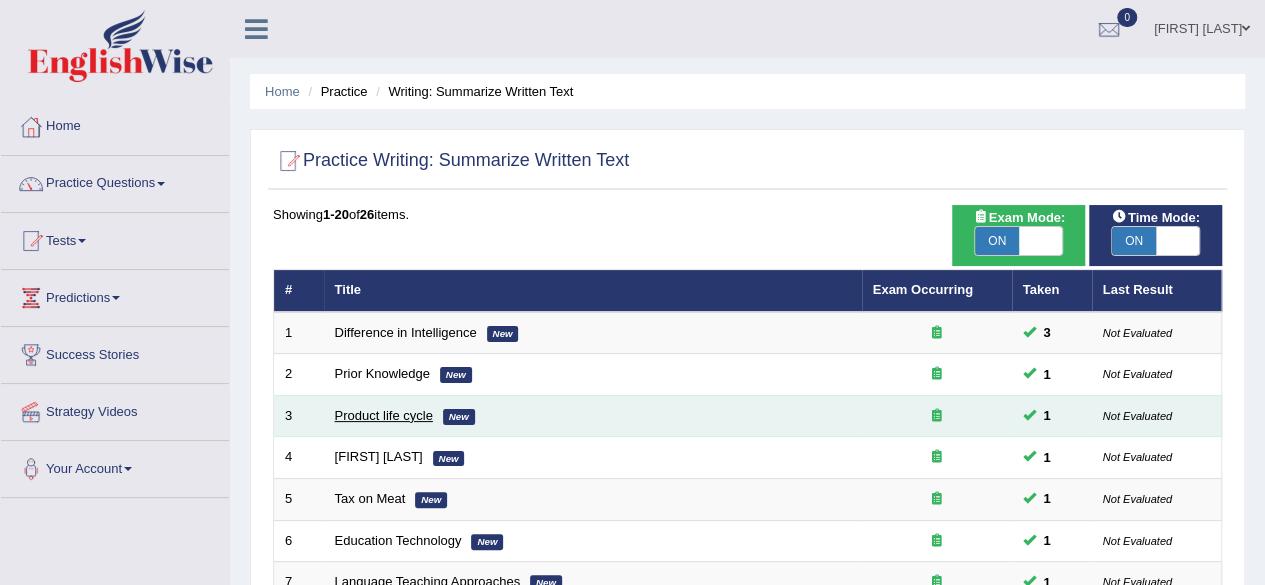 click on "Product life cycle" at bounding box center (384, 415) 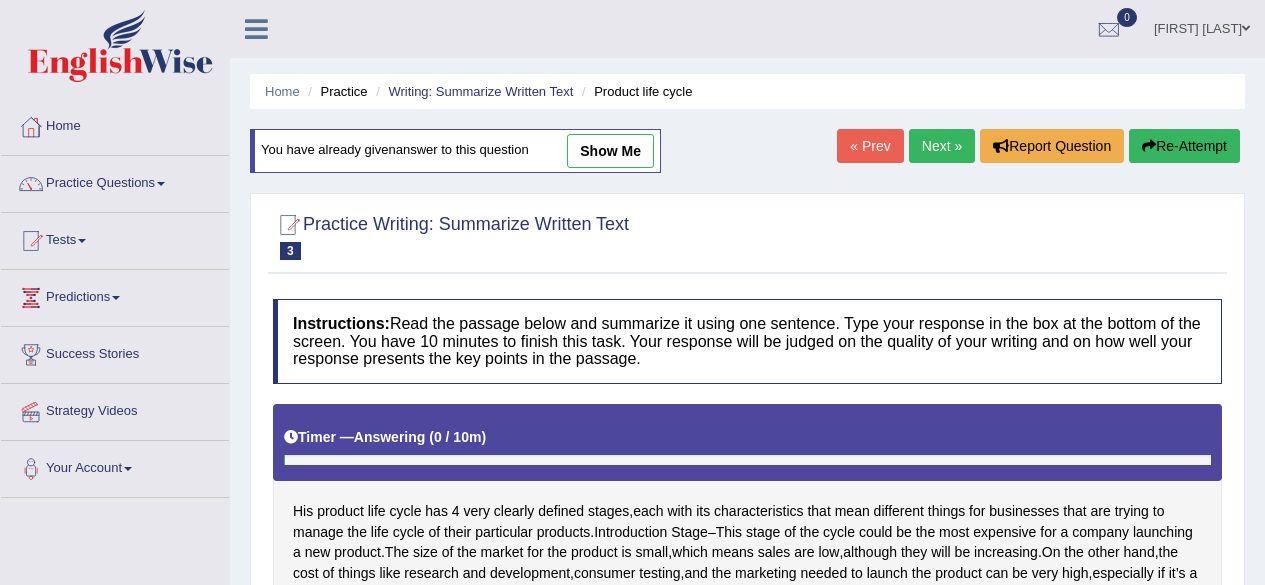 scroll, scrollTop: 0, scrollLeft: 0, axis: both 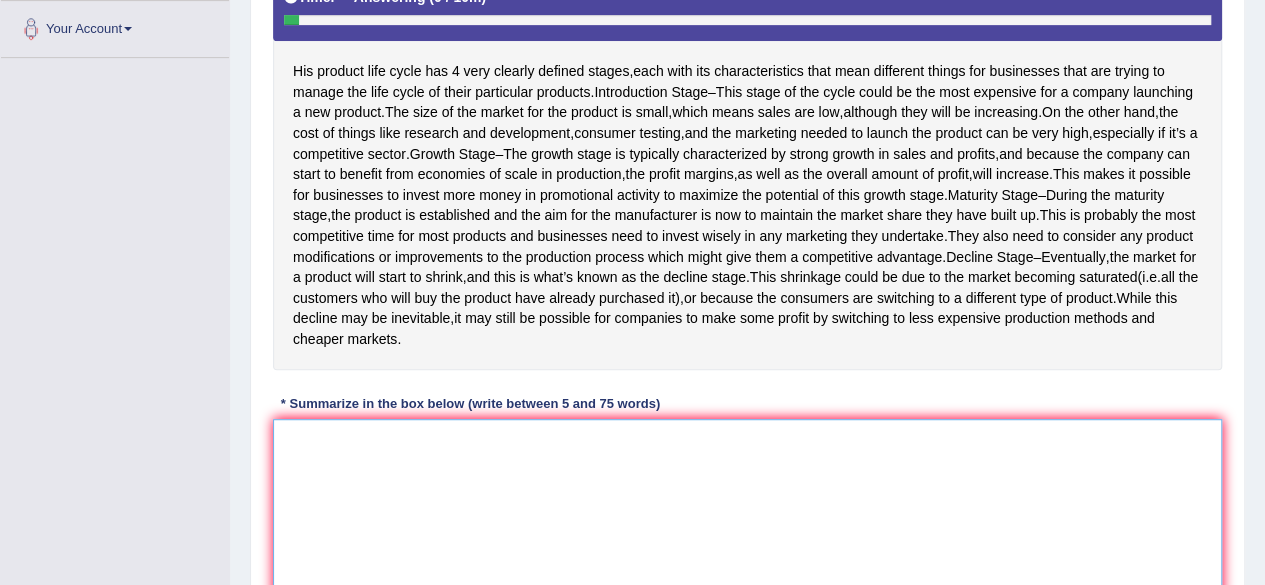 click at bounding box center (747, 516) 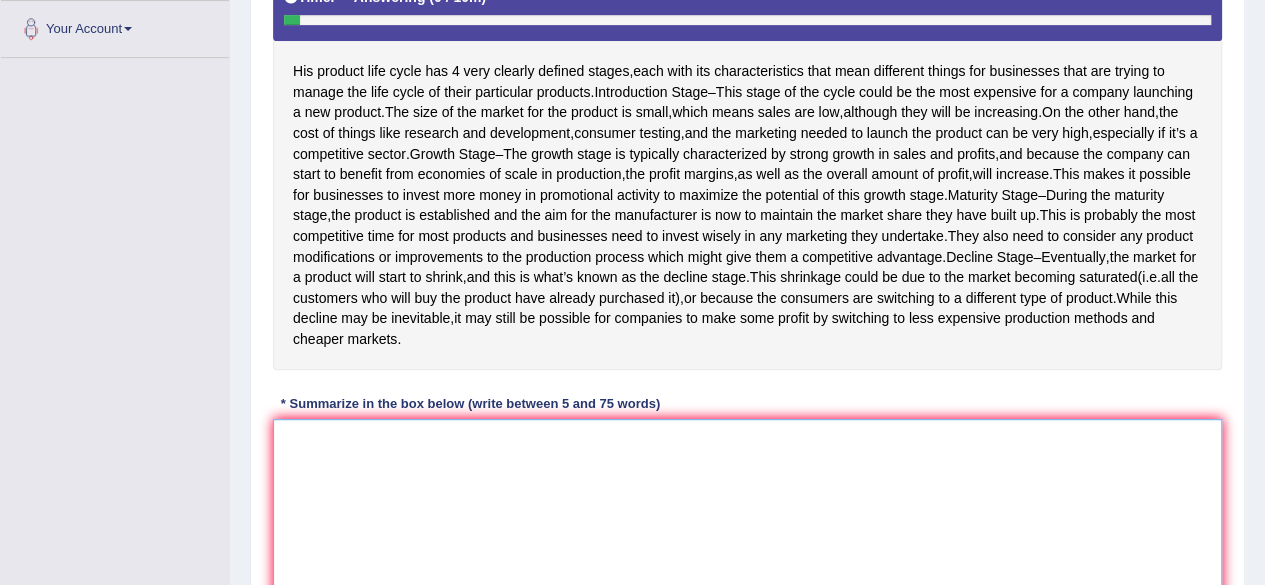 click at bounding box center (747, 516) 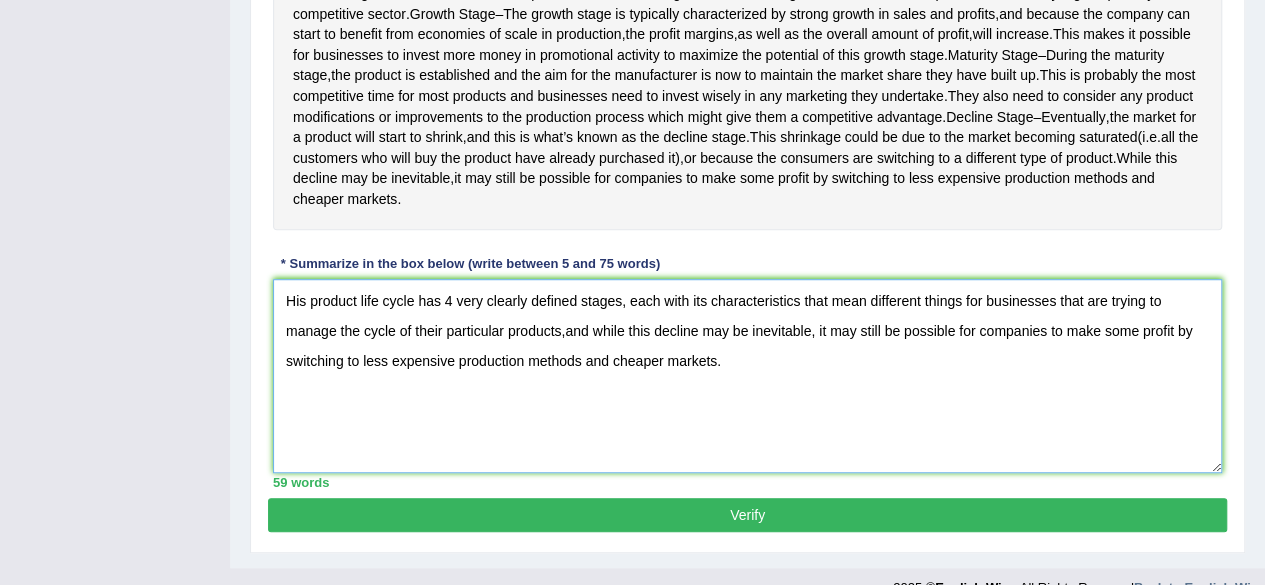 scroll, scrollTop: 600, scrollLeft: 0, axis: vertical 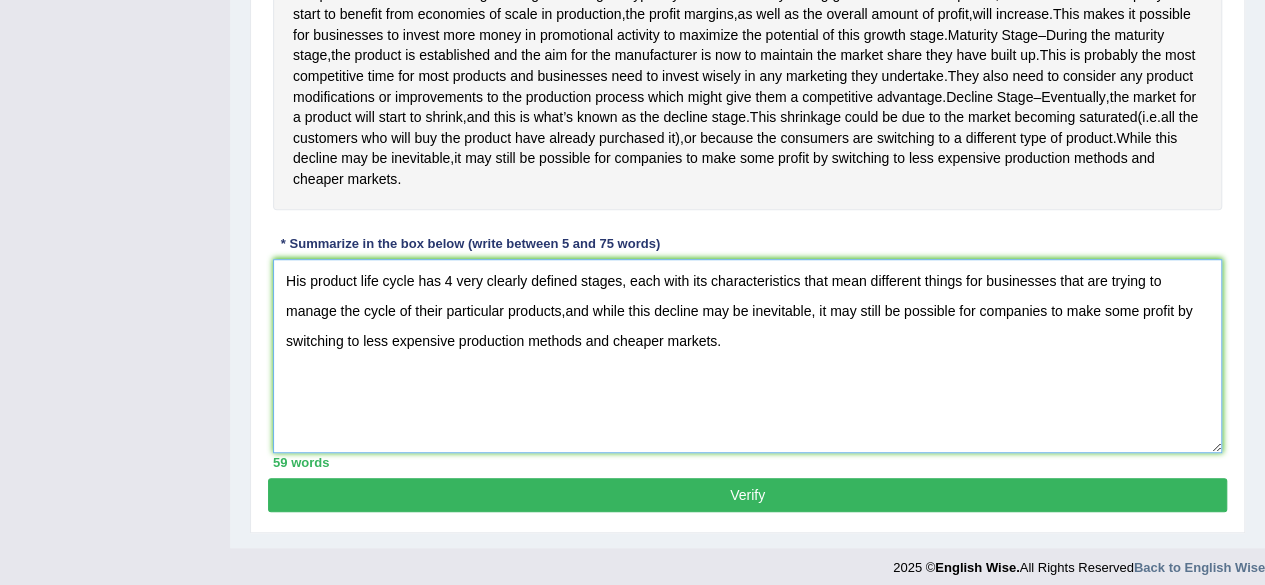 click on "His product life cycle has 4 very clearly defined stages, each with its characteristics that mean different things for businesses that are trying to manage the cycle of their particular products,and while this decline may be inevitable, it may still be possible for companies to make some profit by switching to less expensive production methods and cheaper markets." at bounding box center (747, 356) 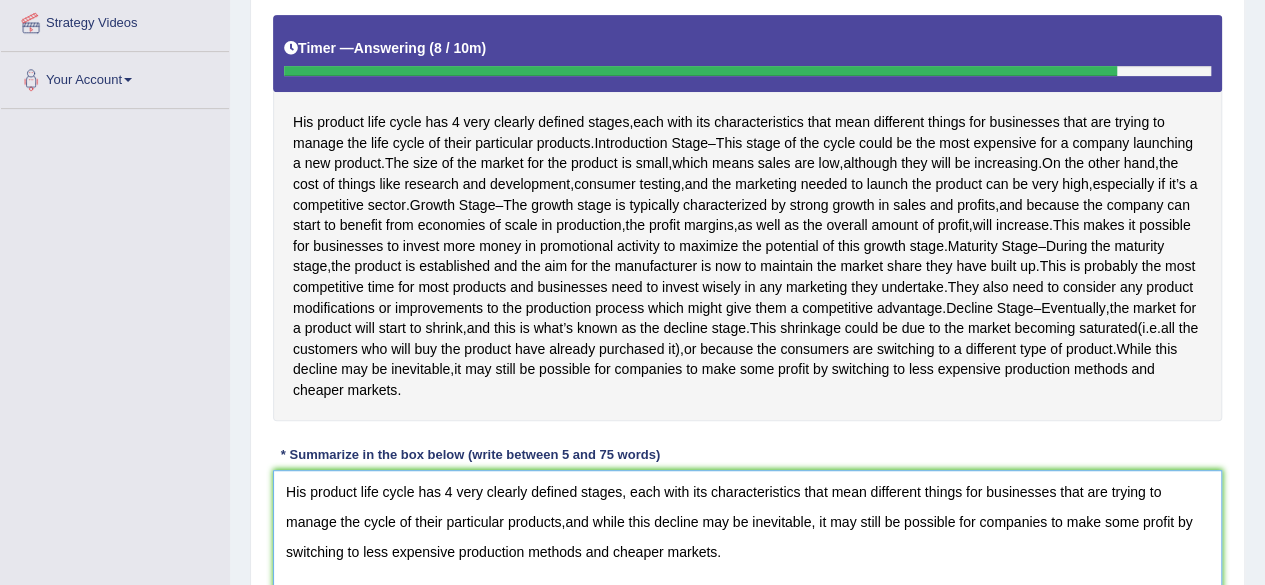 scroll, scrollTop: 360, scrollLeft: 0, axis: vertical 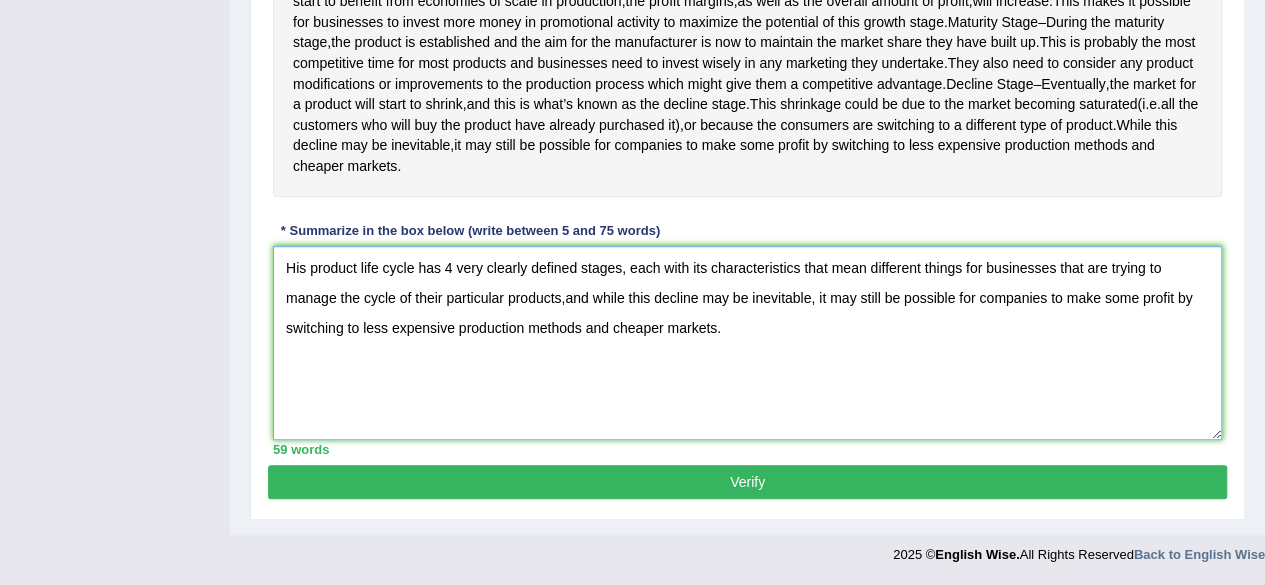 type on "His product life cycle has 4 very clearly defined stages, each with its characteristics that mean different things for businesses that are trying to manage the cycle of their particular products,and while this decline may be inevitable, it may still be possible for companies to make some profit by switching to less expensive production methods and cheaper markets." 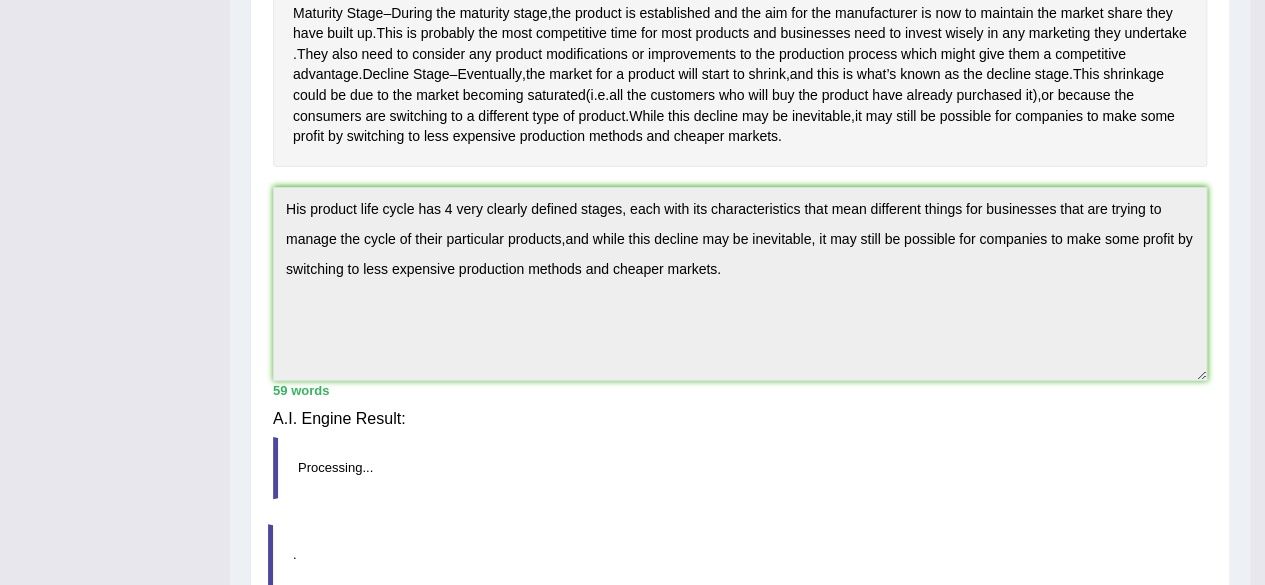 scroll, scrollTop: 603, scrollLeft: 0, axis: vertical 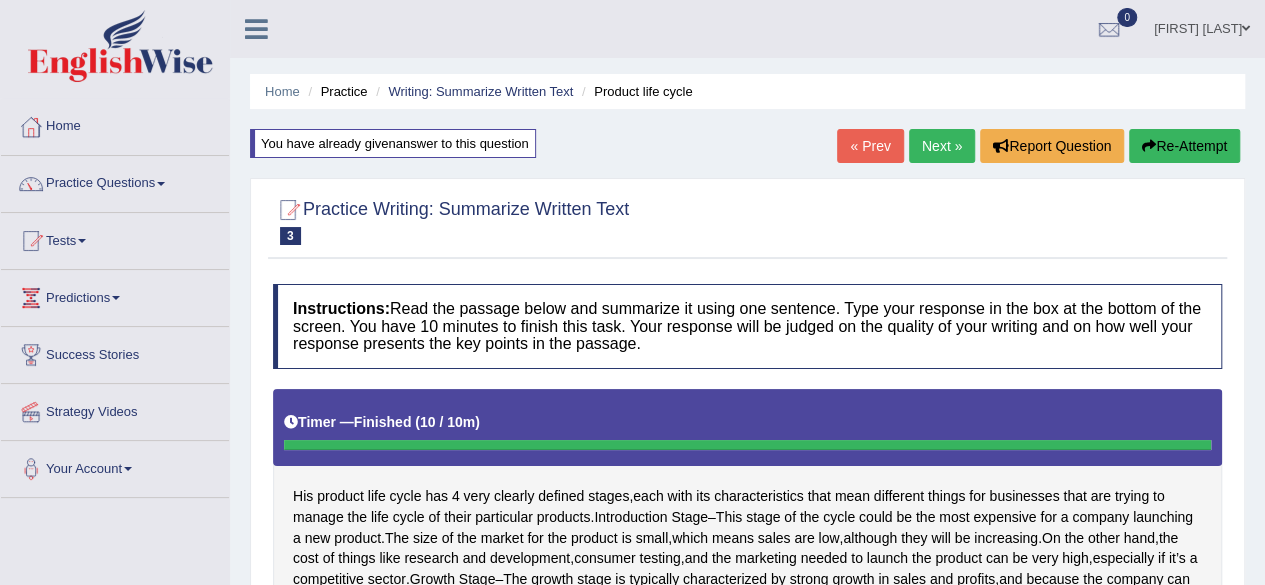 click on "Next »" at bounding box center (942, 146) 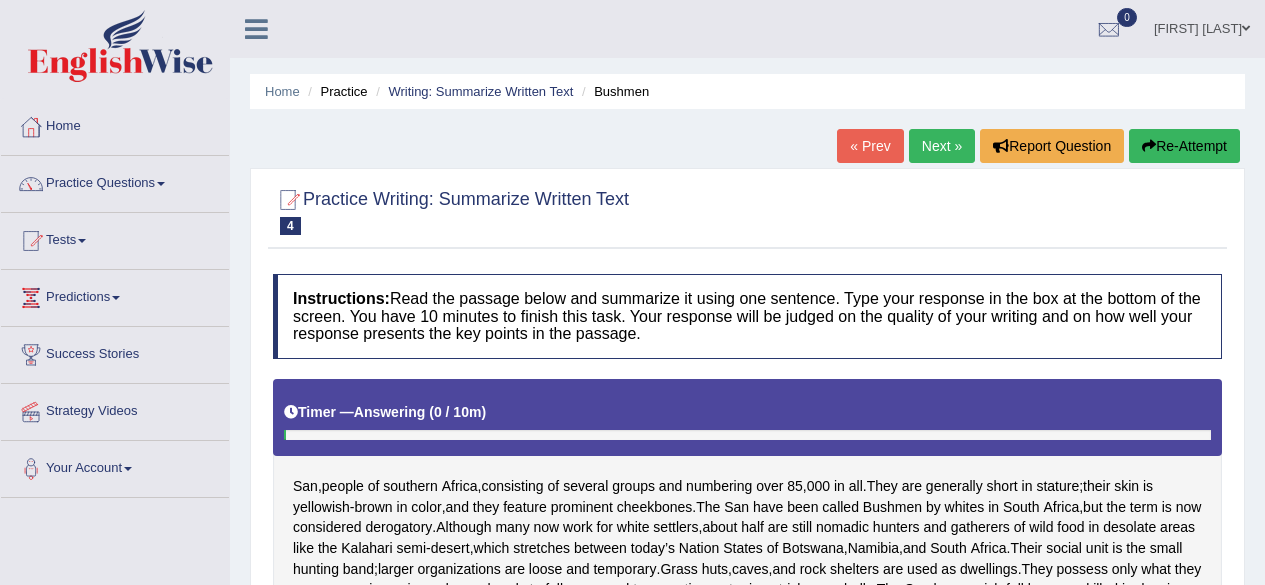 scroll, scrollTop: 0, scrollLeft: 0, axis: both 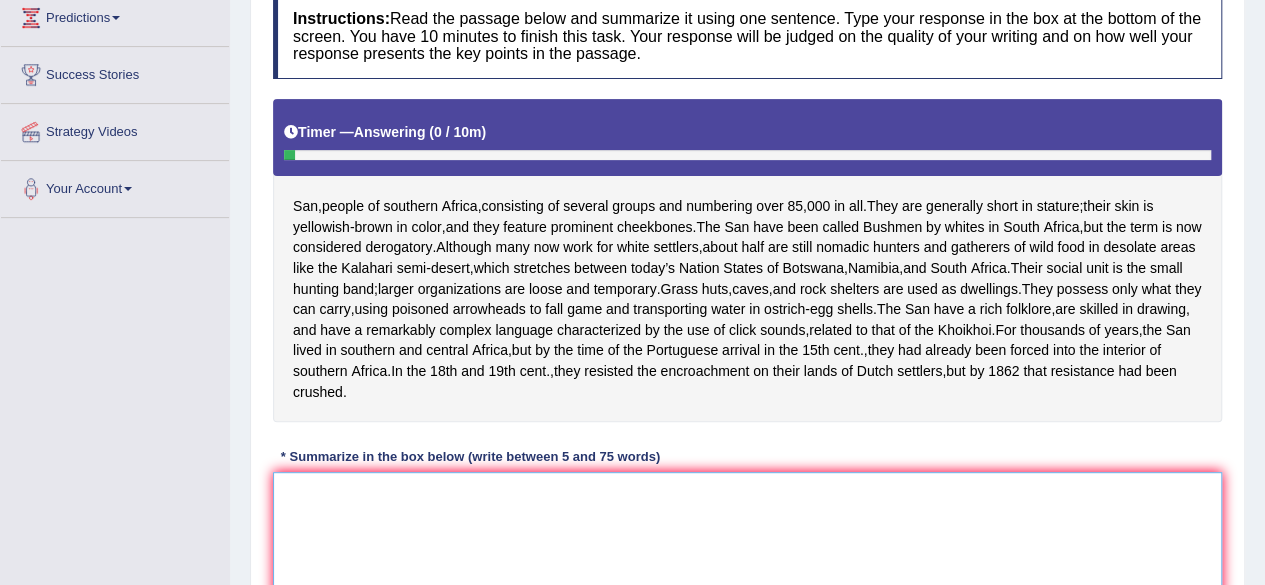 click at bounding box center (747, 569) 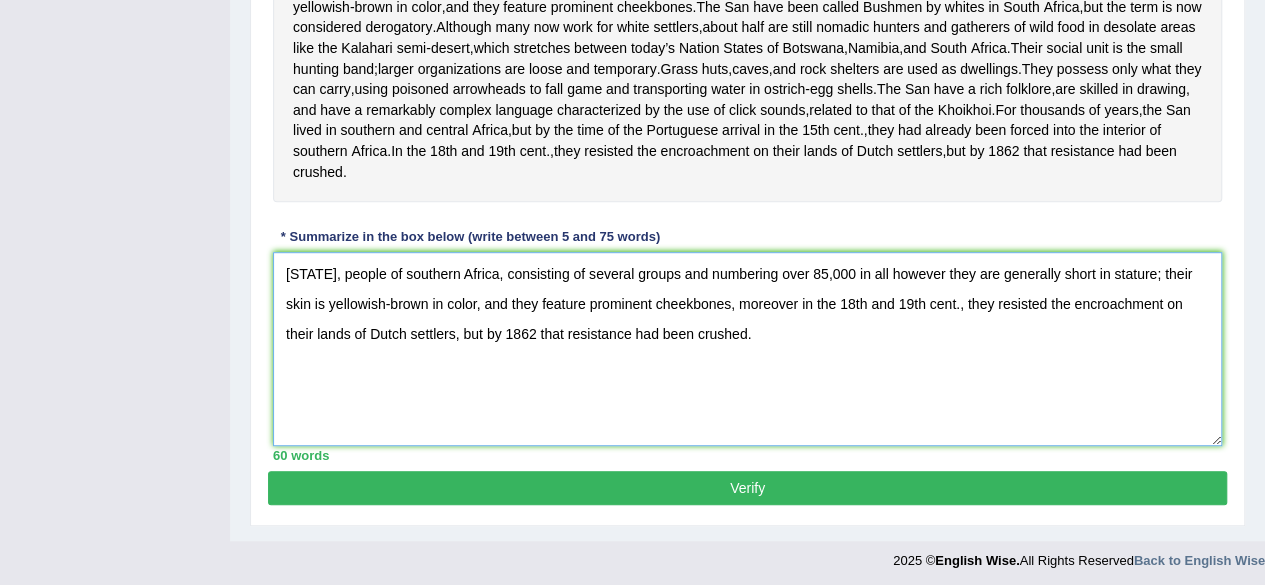 scroll, scrollTop: 520, scrollLeft: 0, axis: vertical 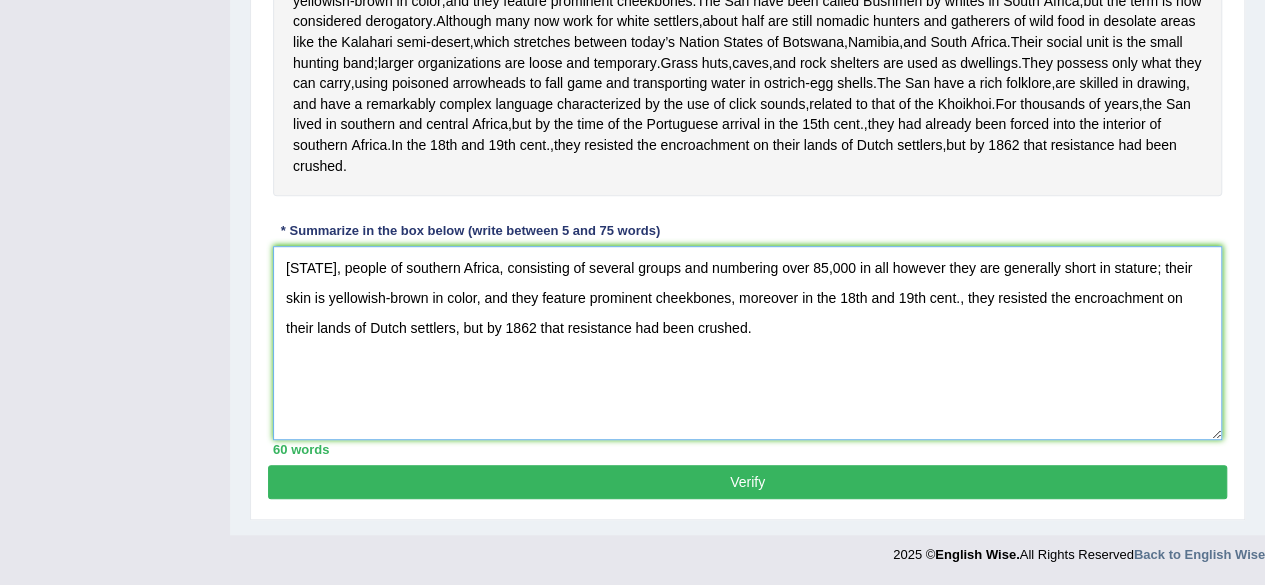 type on "San, people of southern Africa, consisting of several groups and numbering over 85,000 in all however they are generally short in stature; their skin is yellowish-brown in color, and they feature prominent cheekbones, moreover in the 18th and 19th cent., they resisted the encroachment on their lands of Dutch settlers, but by 1862 that resistance had been crushed." 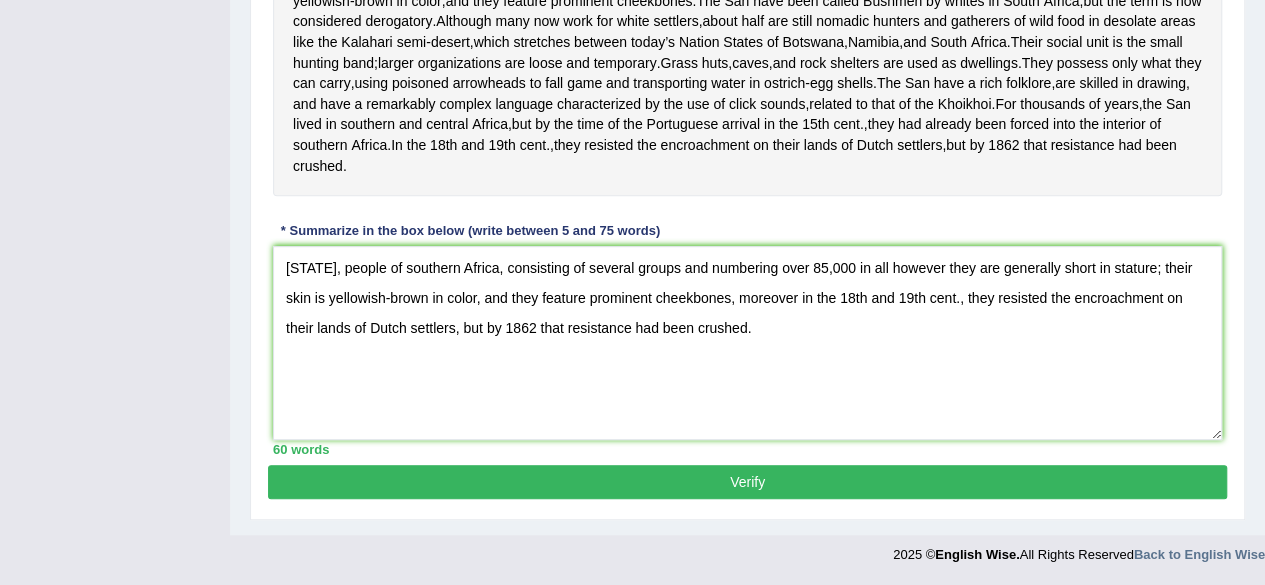 scroll, scrollTop: 510, scrollLeft: 0, axis: vertical 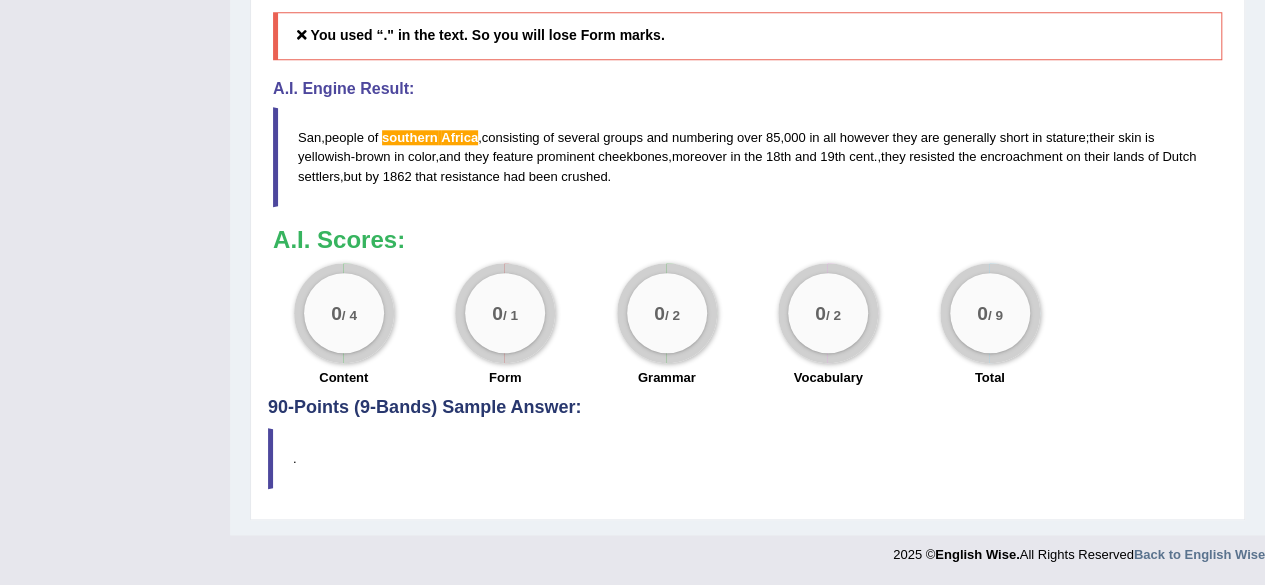 click on "Home
Practice
Writing: Summarize Written Text
Bushmen
« Prev Next »  Report Question  Re-Attempt
Practice Writing: Summarize Written Text
4
Bushmen
Instructions:  Read the passage below and summarize it using one sentence. Type your response in the box at the bottom of the screen. You have 10 minutes to finish this task. Your response will be judged on the quality of your writing and on how well your response presents the key points in the passage.
Timer —  Finished   ( 10 / 10m ) Skip San ,  people   of   southern   Africa ,  consisting   of   several   groups   and   numbering   over   85 , 000   in   all .  They   are   generally   short   in   stature ;  their   skin   is   yellowish - brown   in   color ,  and   they   feature   prominent   cheekbones .  The   San   have   been   called   Bushmen   by     in" at bounding box center (747, -199) 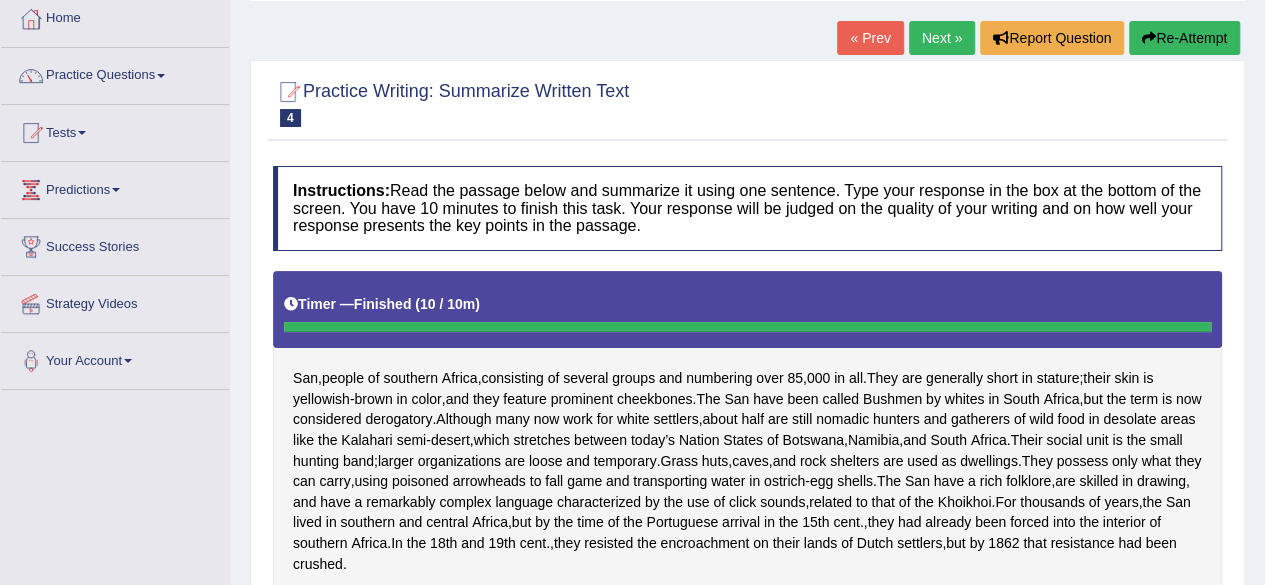 scroll, scrollTop: 68, scrollLeft: 0, axis: vertical 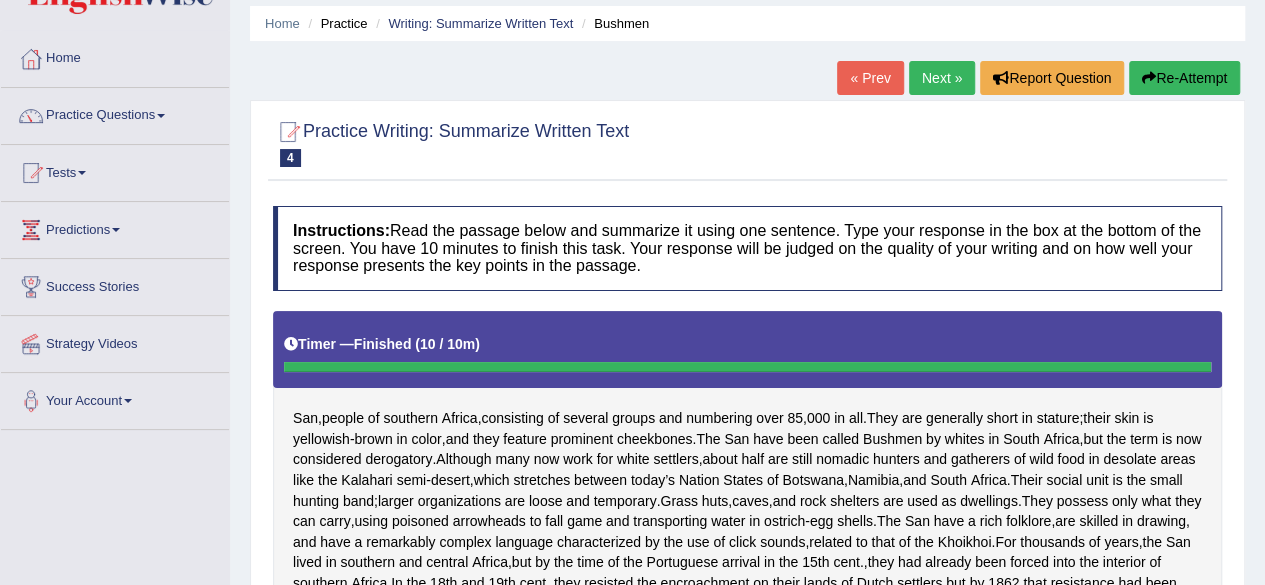 click on "Next »" at bounding box center (942, 78) 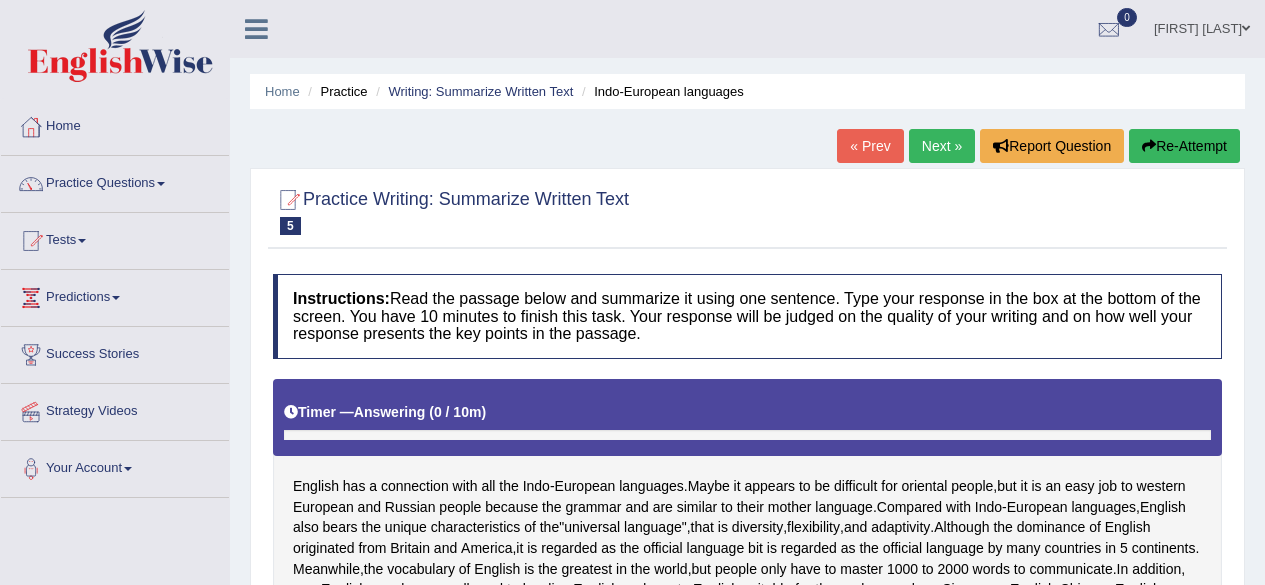 scroll, scrollTop: 0, scrollLeft: 0, axis: both 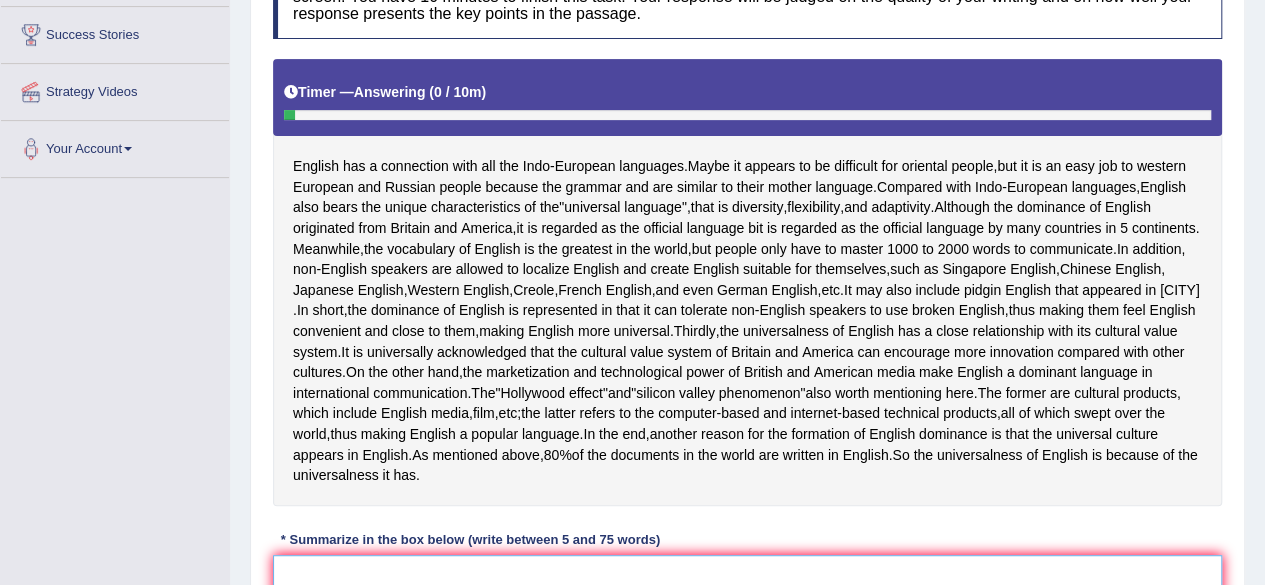 click at bounding box center (747, 652) 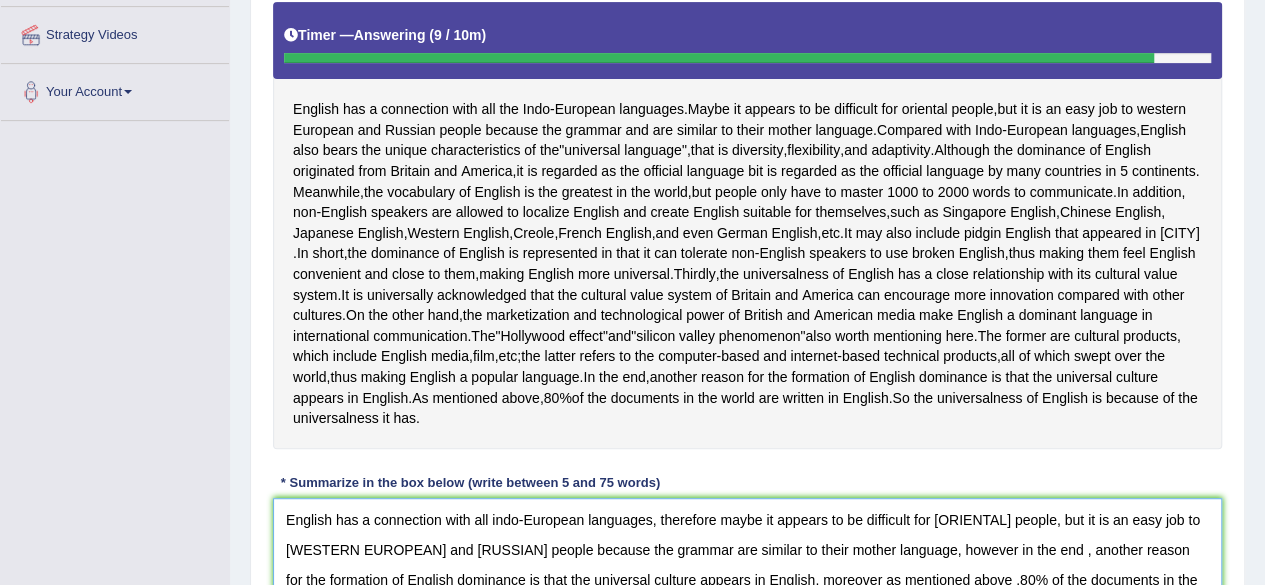scroll, scrollTop: 407, scrollLeft: 0, axis: vertical 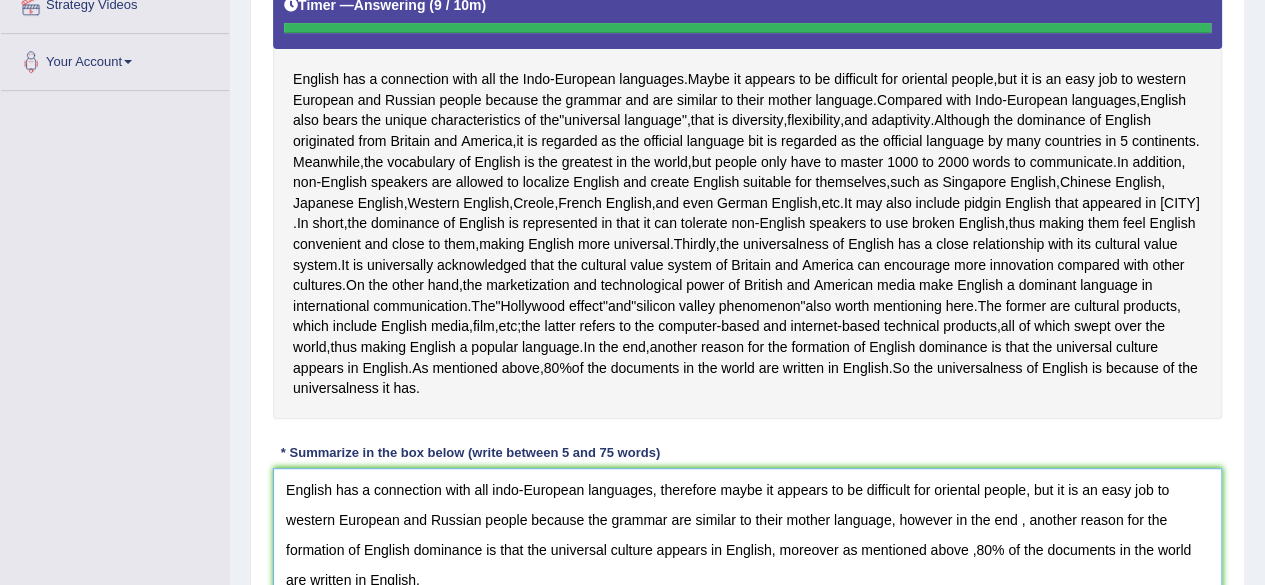 type on "English has a connection with all indo-European languages, therefore maybe it appears to be difficult for oriental people, but it is an easy job to western European and Russian people because the grammar are similar to their mother language, however in the end , another reason for the formation of English dominance is that the universal culture appears in English, moreover as mentioned above ,80% of the documents in the world are written in English." 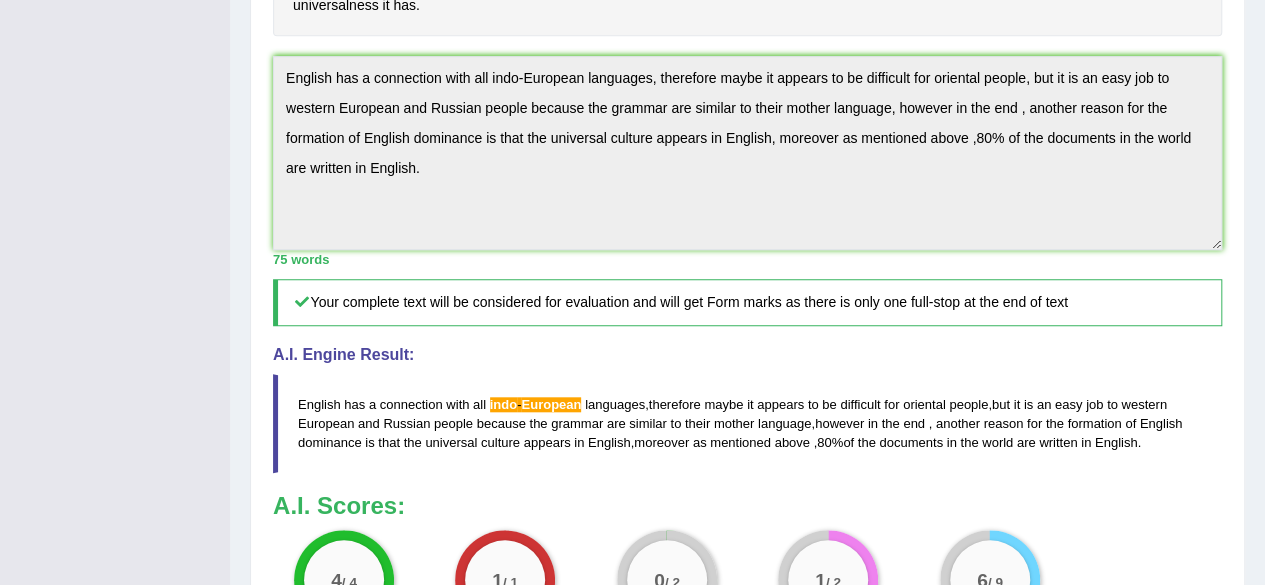 scroll, scrollTop: 807, scrollLeft: 0, axis: vertical 